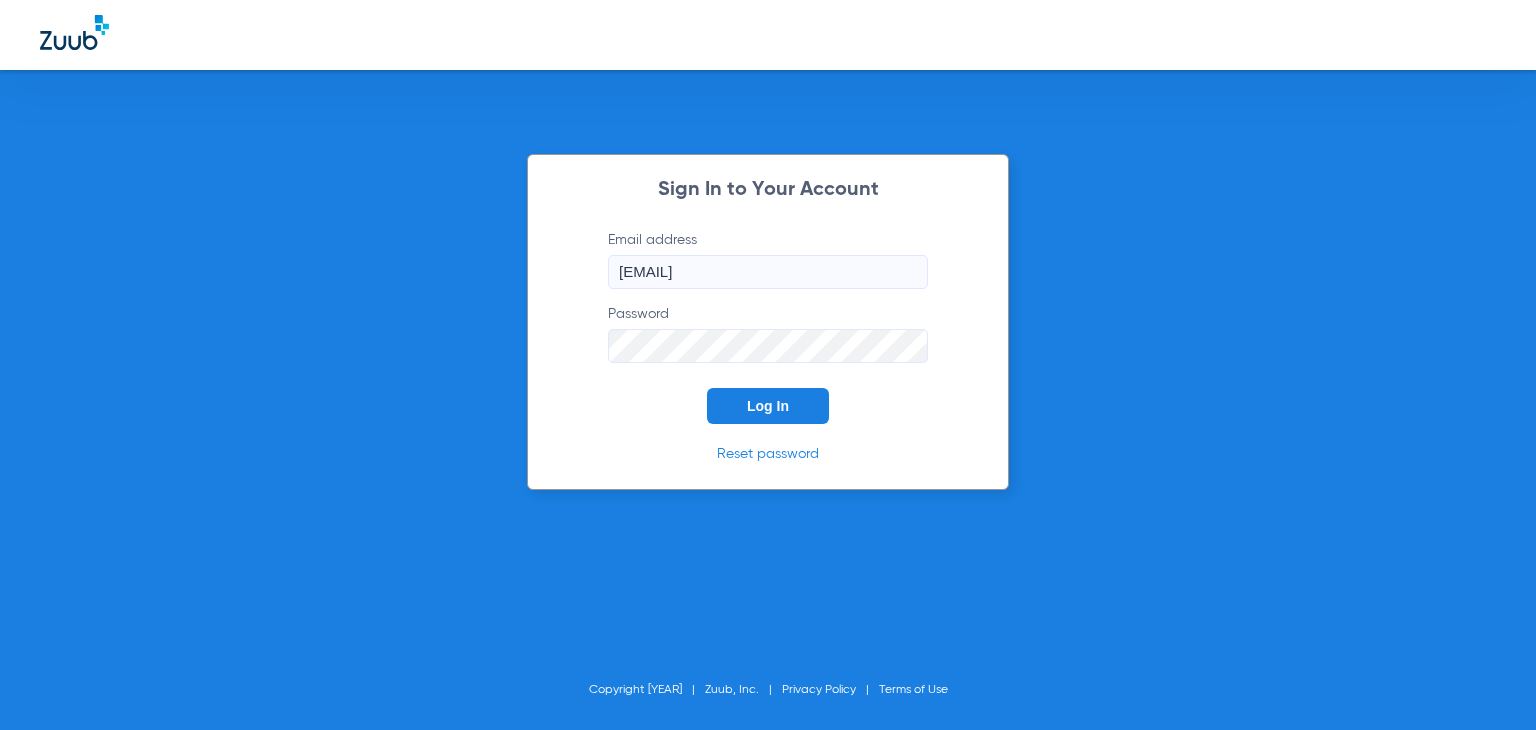 scroll, scrollTop: 0, scrollLeft: 0, axis: both 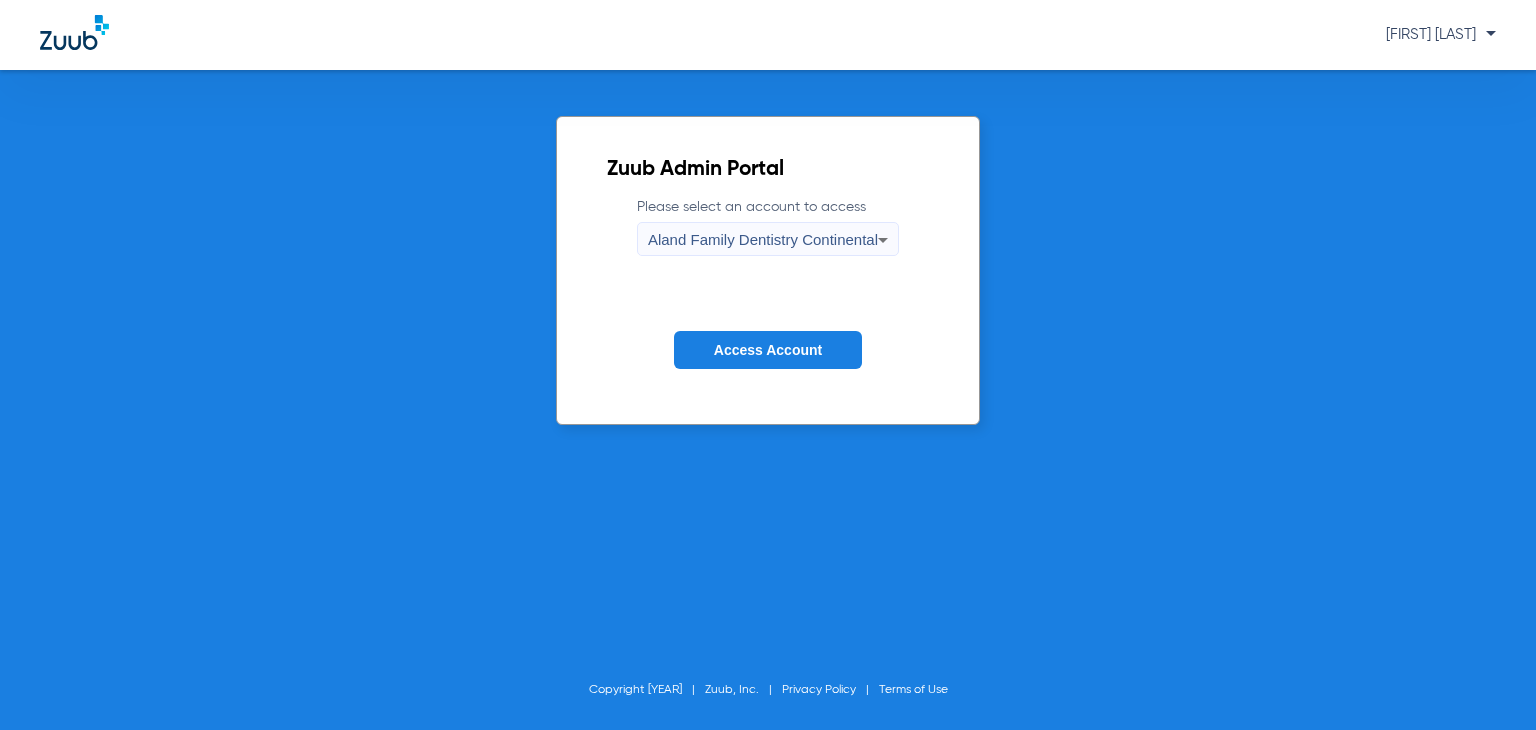 drag, startPoint x: 768, startPoint y: 276, endPoint x: 687, endPoint y: 240, distance: 88.63972 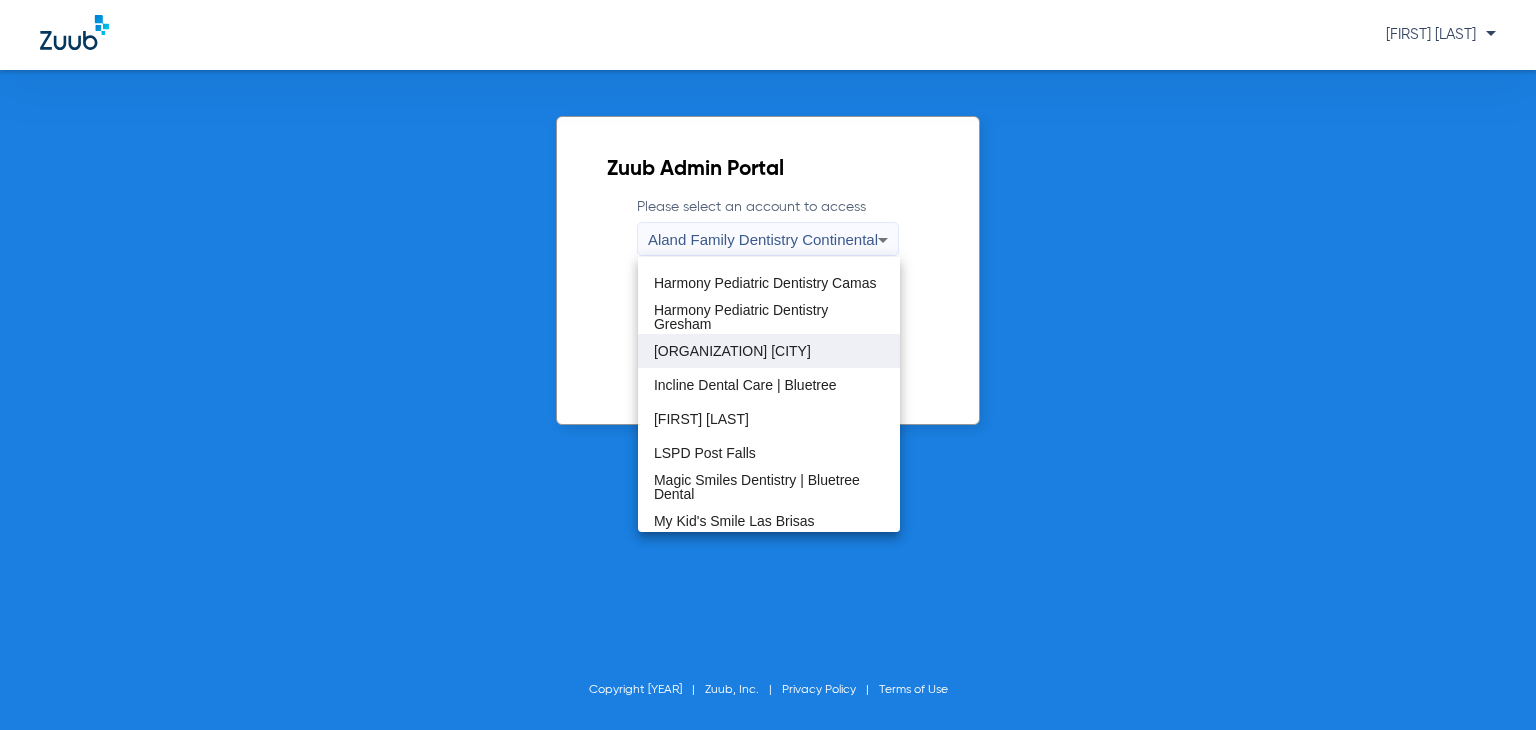 scroll, scrollTop: 300, scrollLeft: 0, axis: vertical 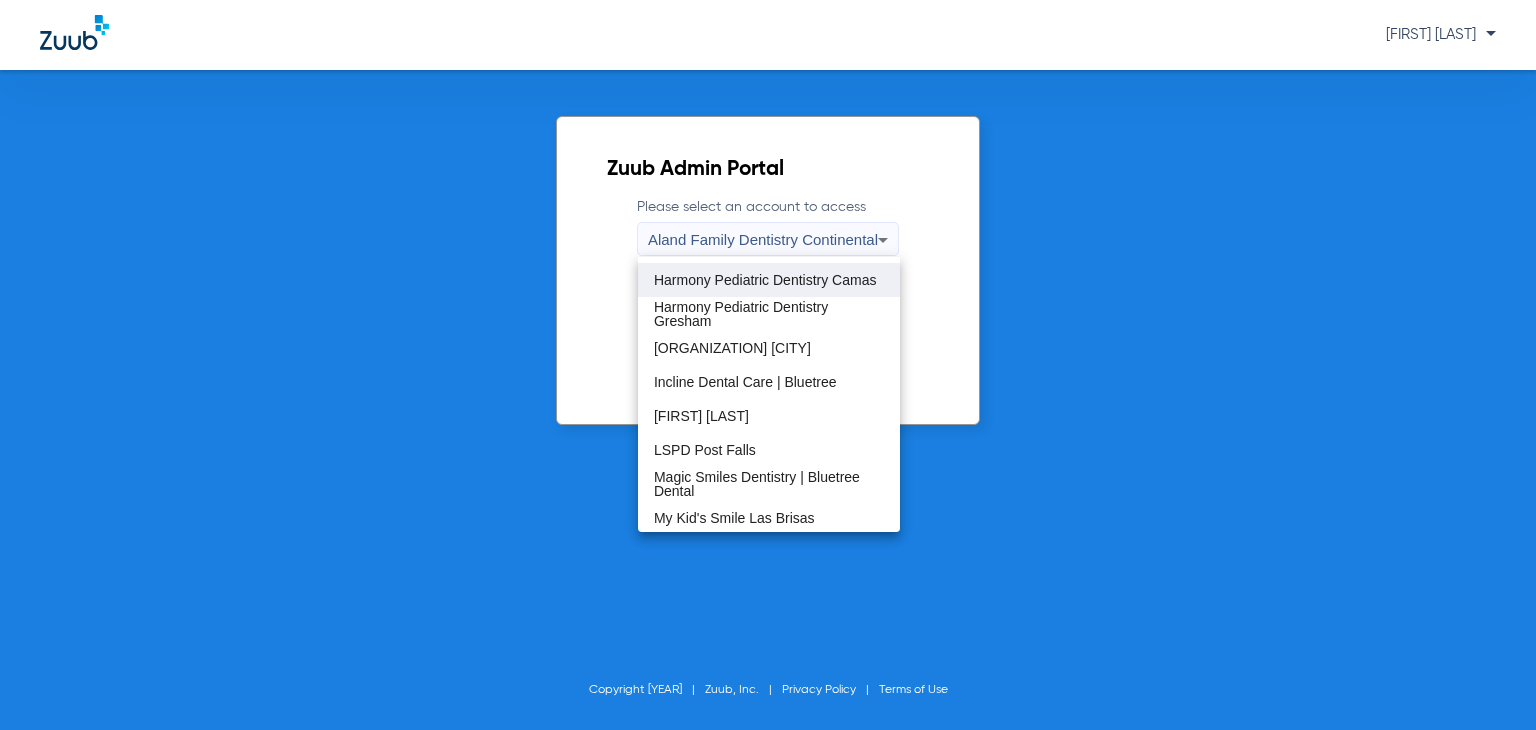 click on "Harmony Pediatric Dentistry Camas" at bounding box center (765, 280) 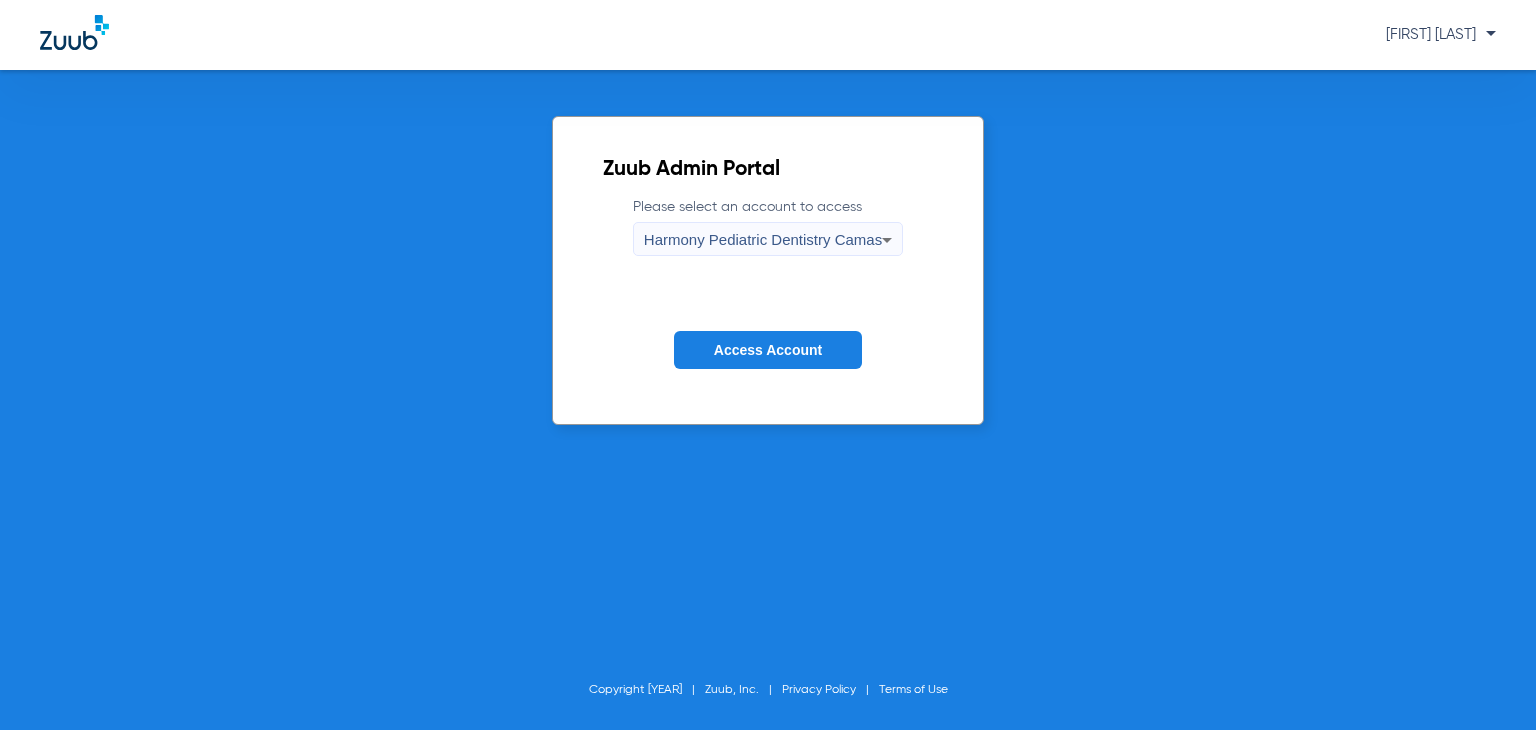click on "Access Account" 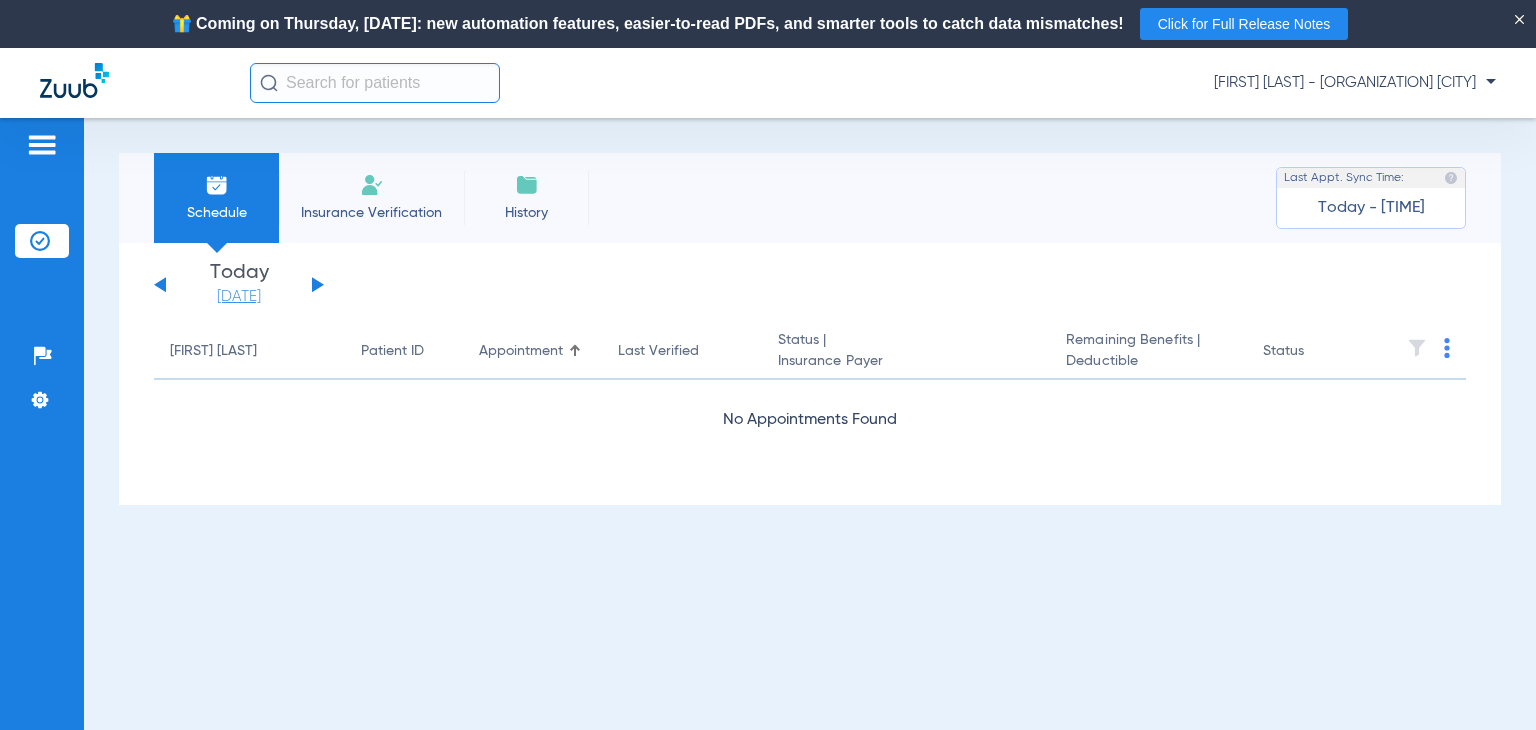 click on "[DATE]" 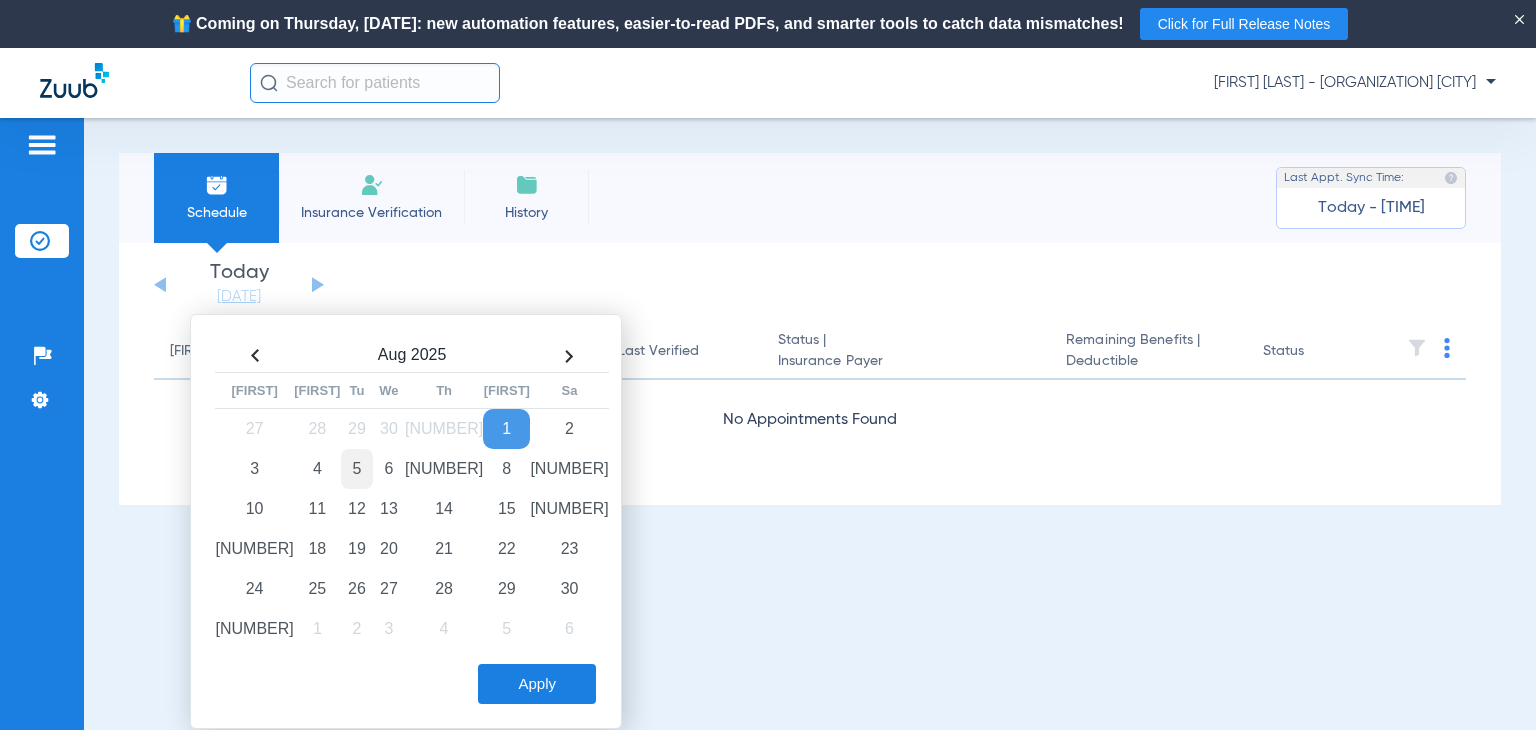 click on "5" 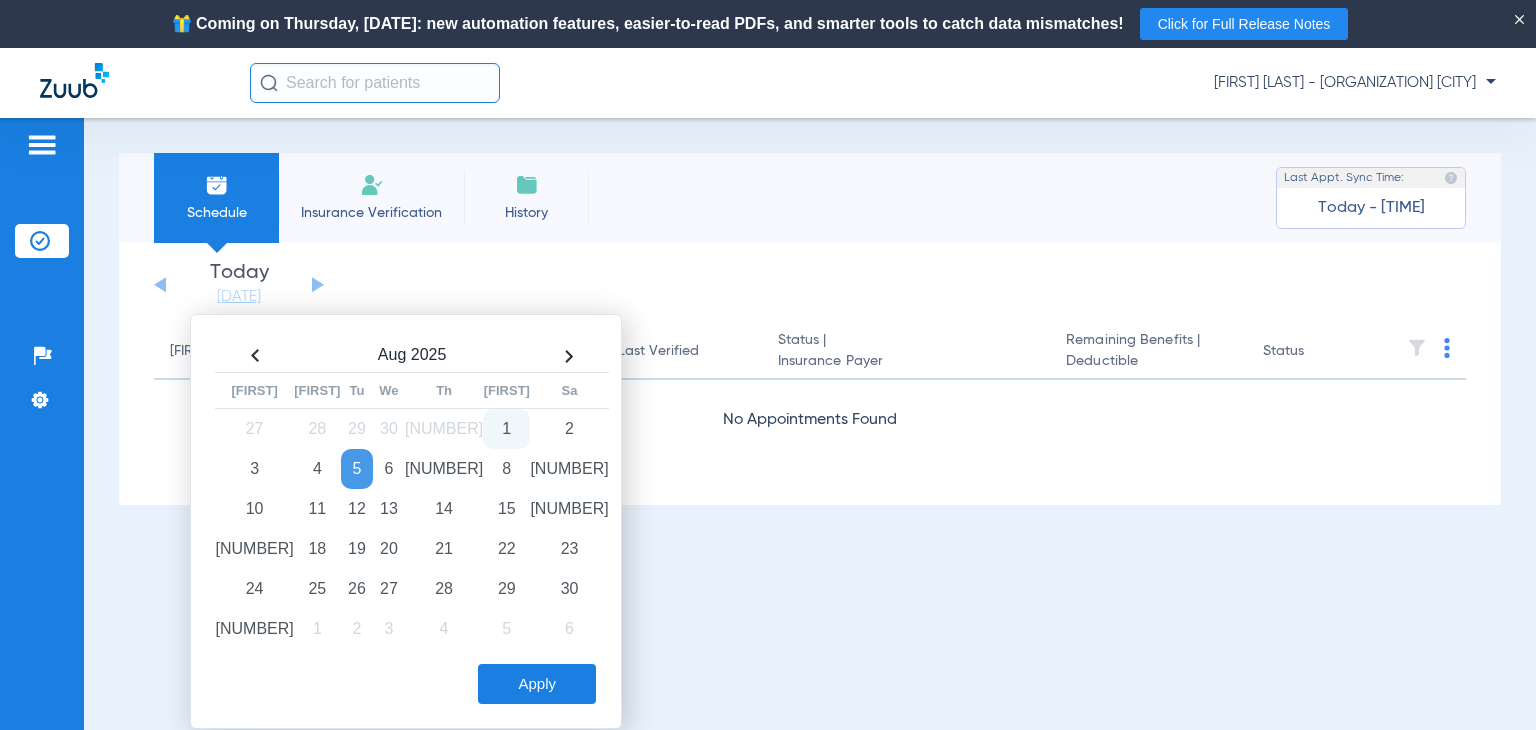 click on "Apply" 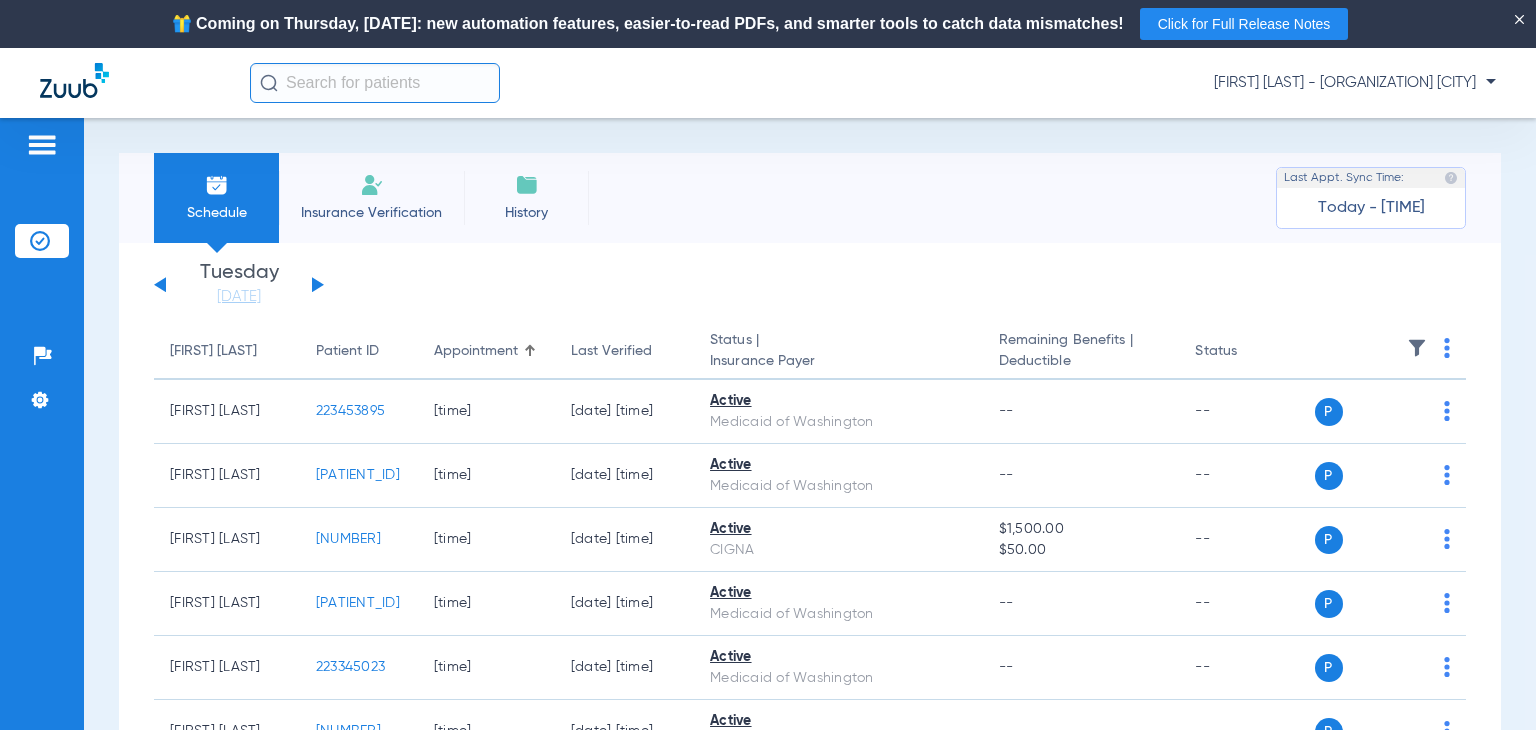click 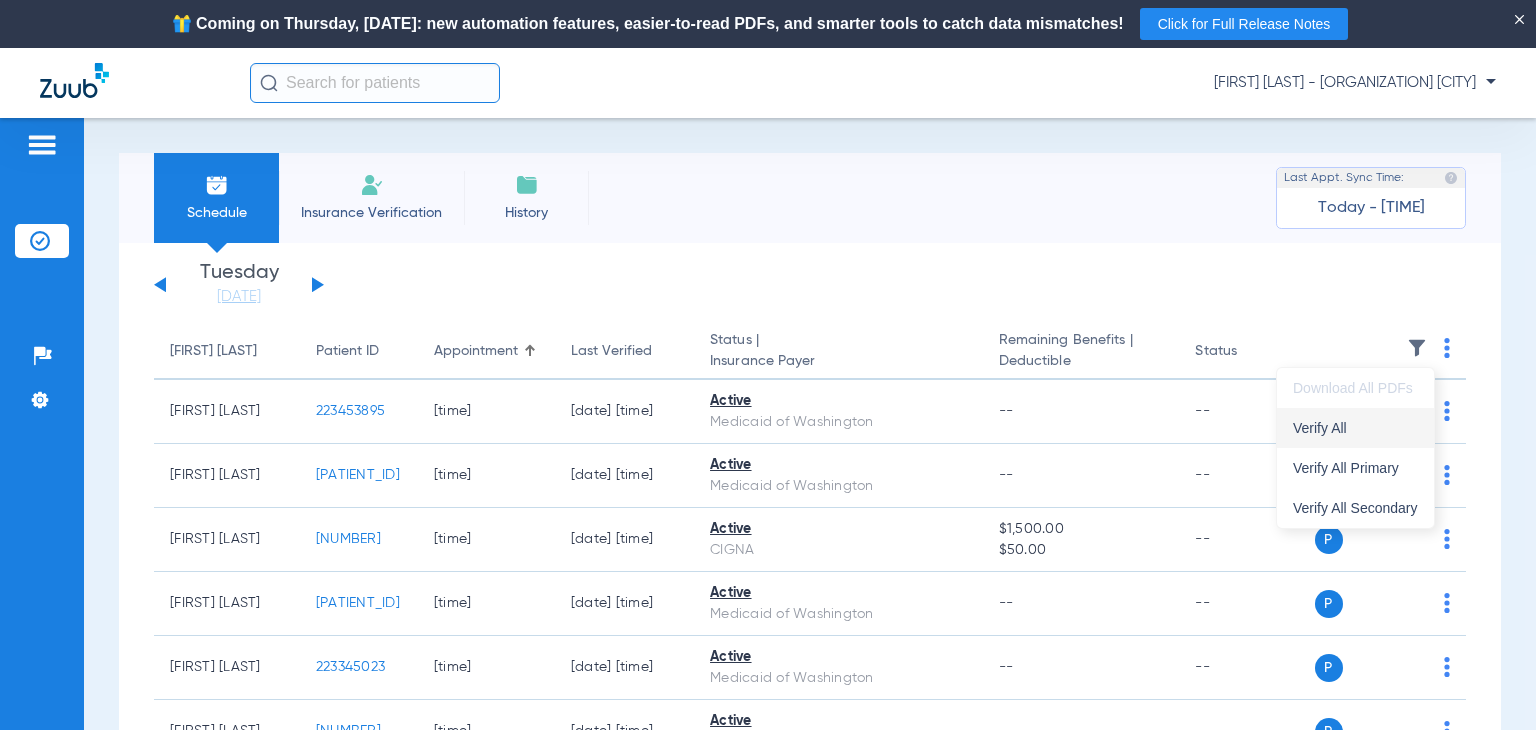 click on "Verify All" at bounding box center [1355, 428] 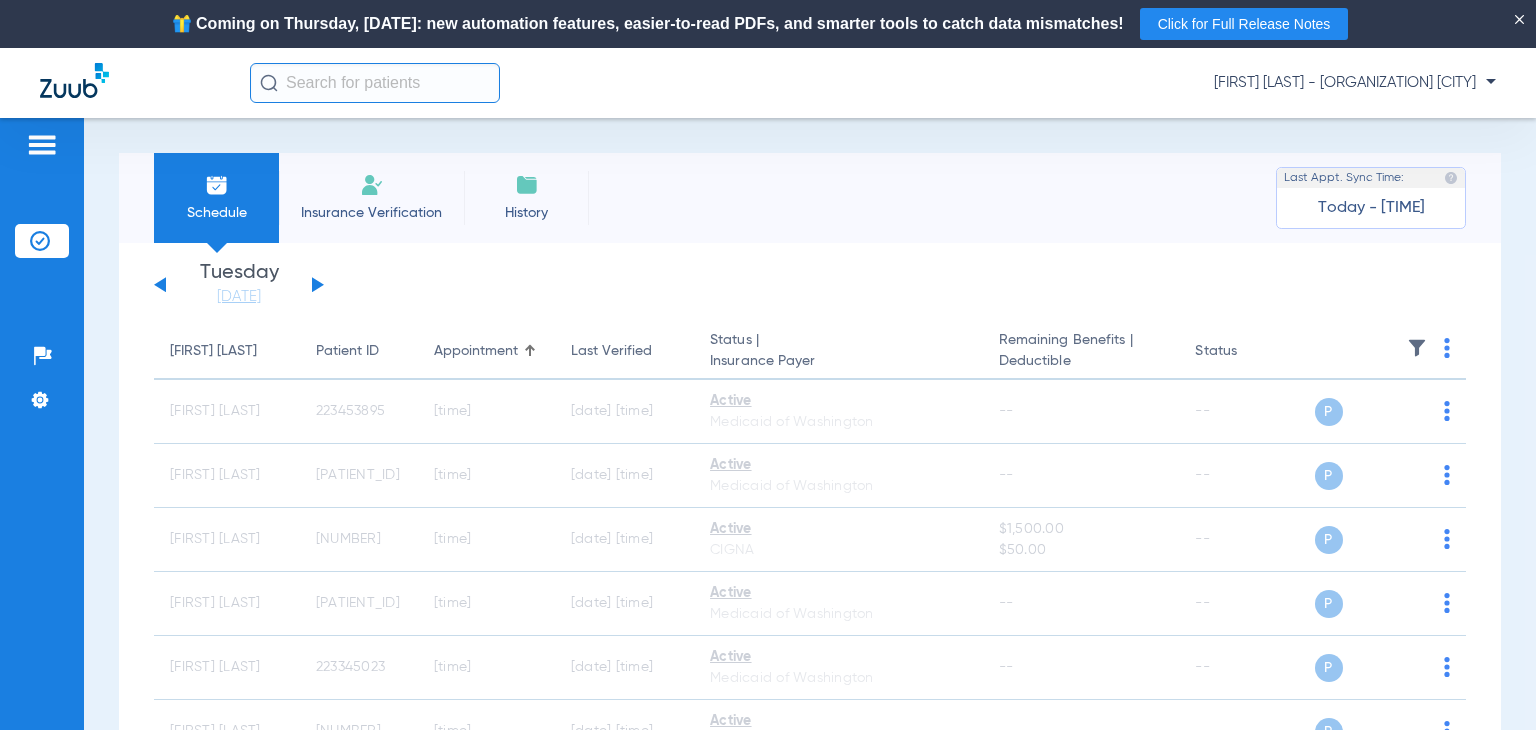 click 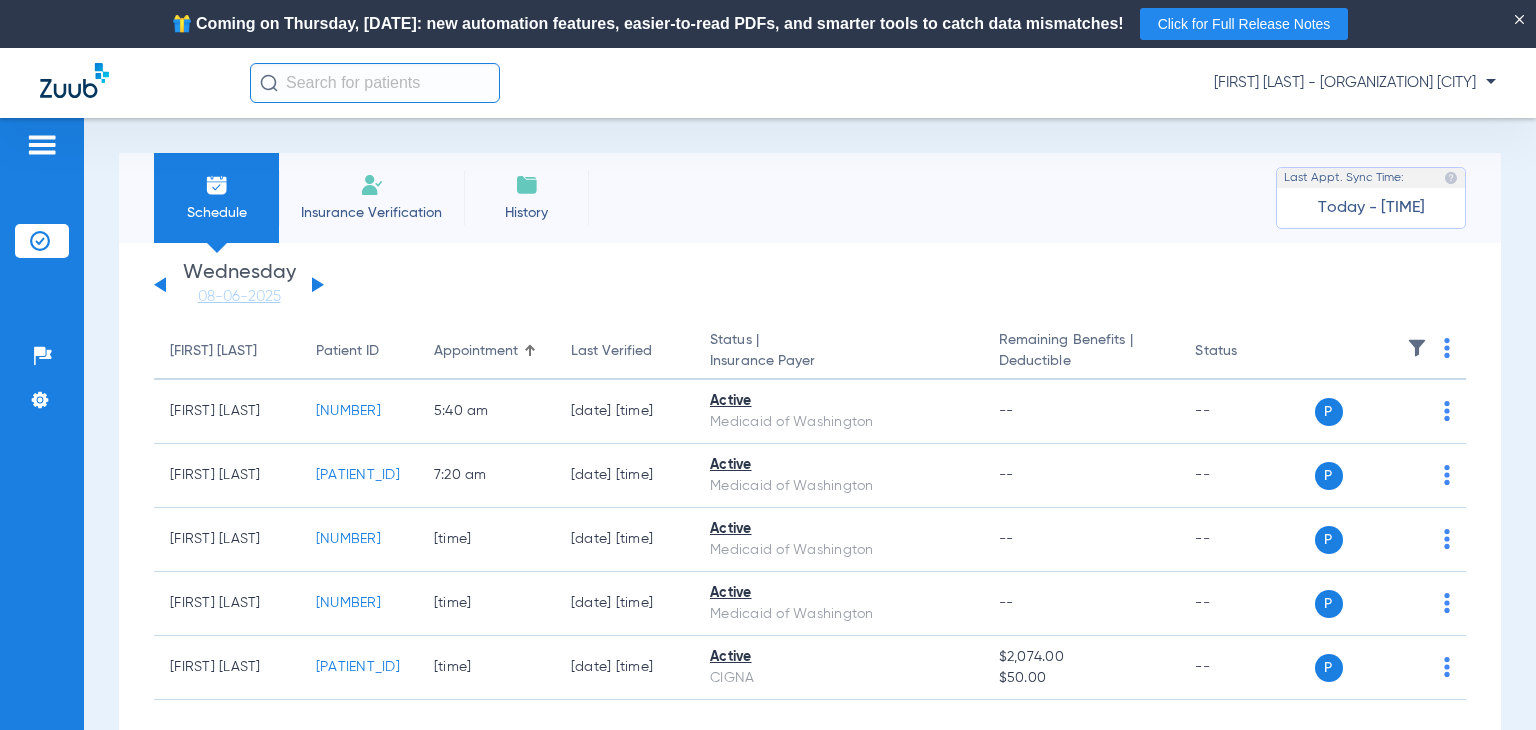 click 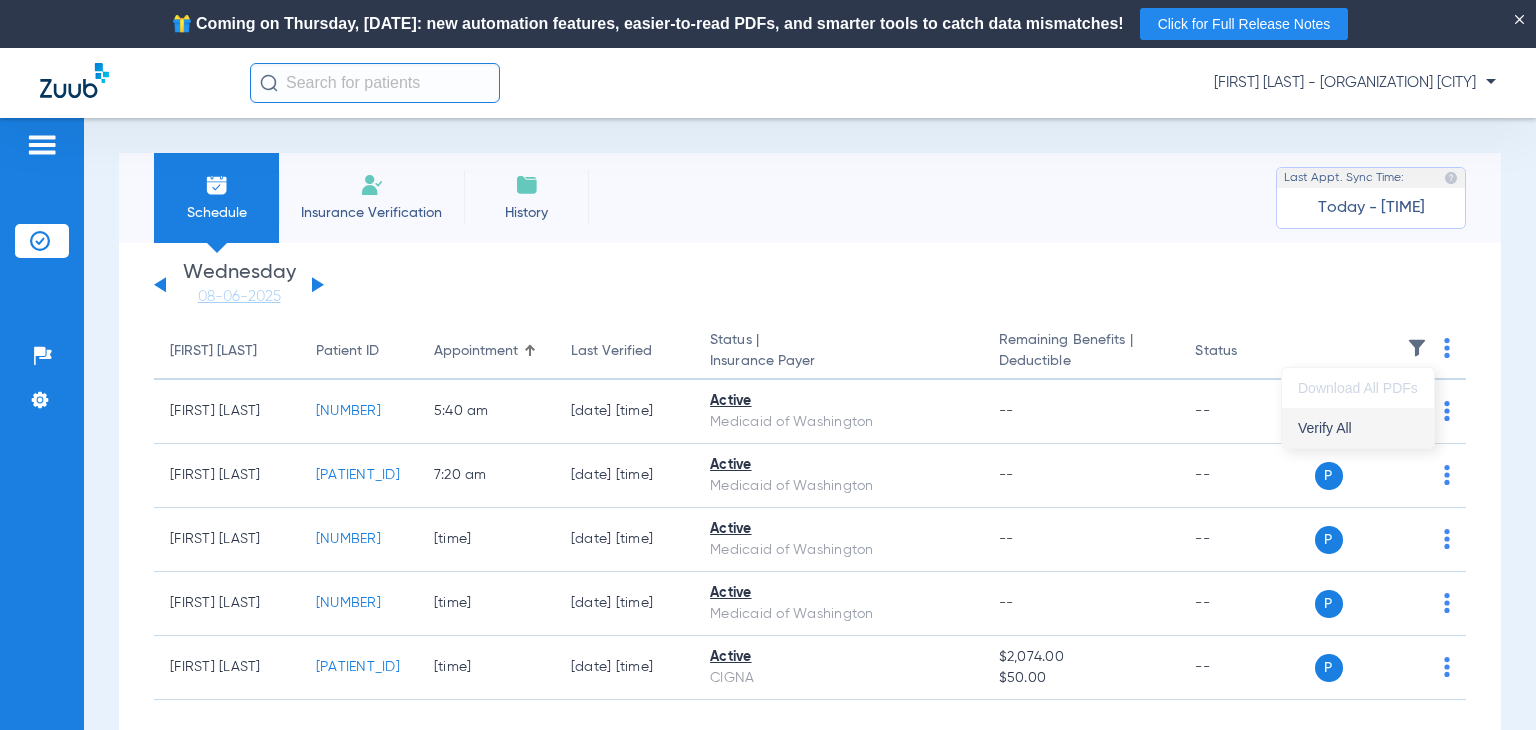 click on "Verify All" at bounding box center [1358, 428] 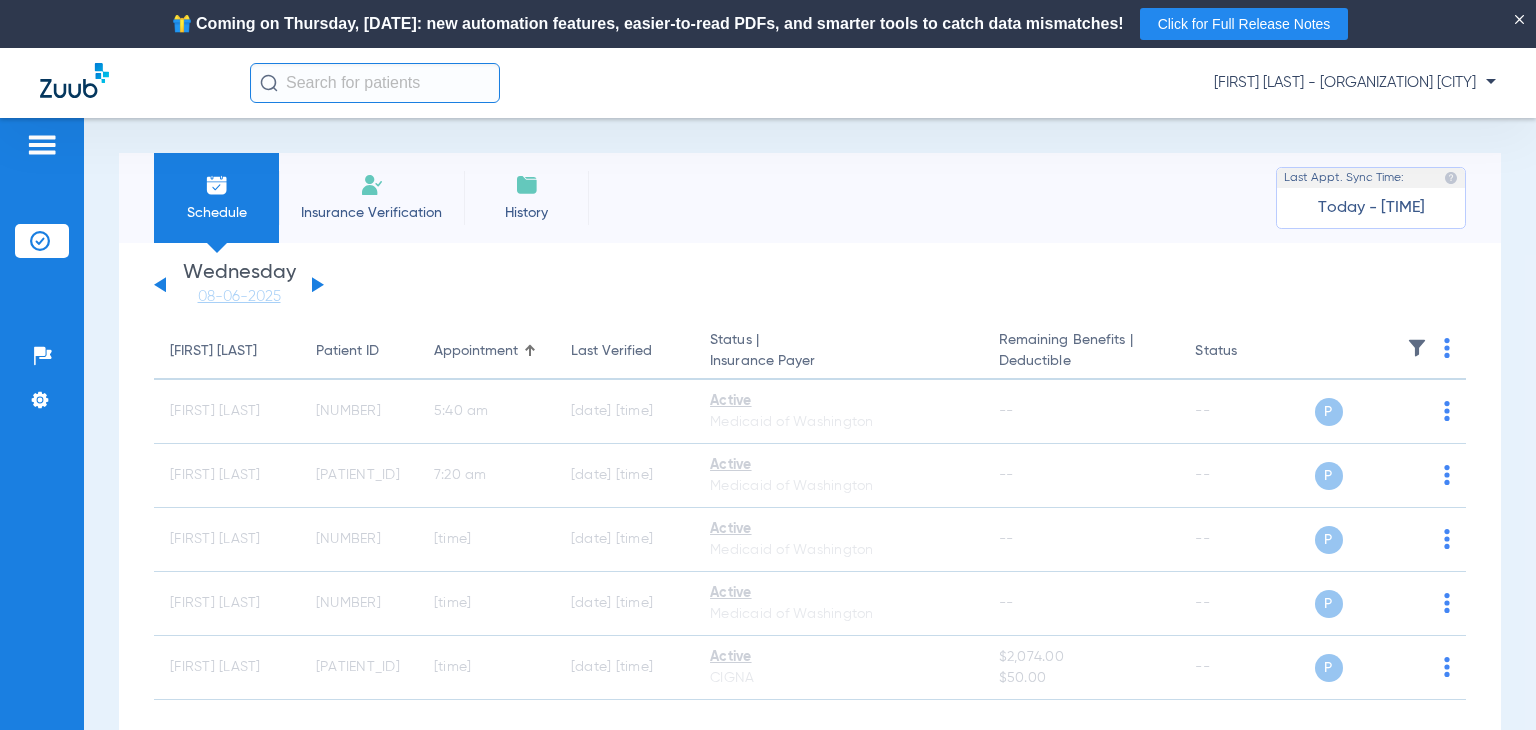 click on "[FIRST] [LAST] - [ORGANIZATION] [CITY]" 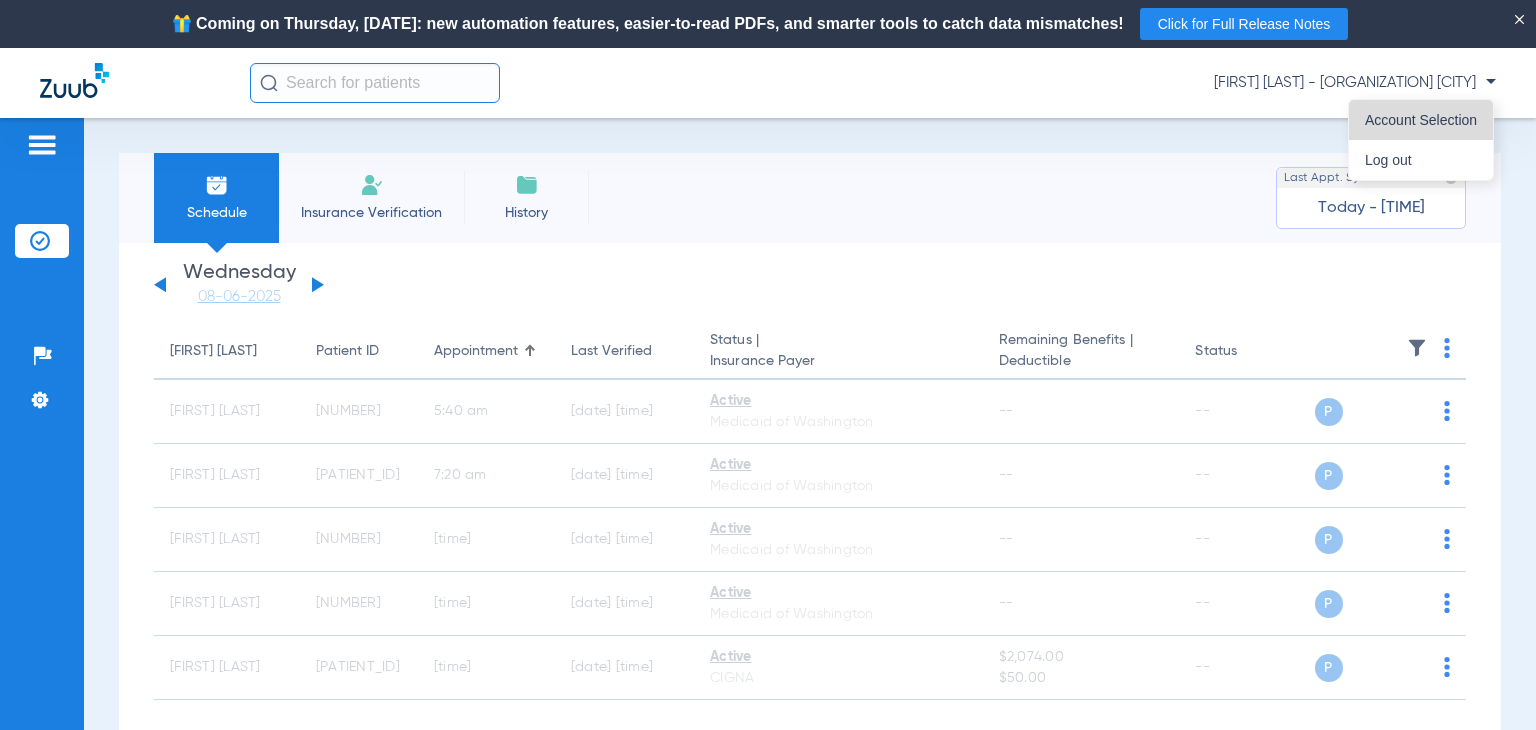 click on "Account Selection" at bounding box center [1421, 120] 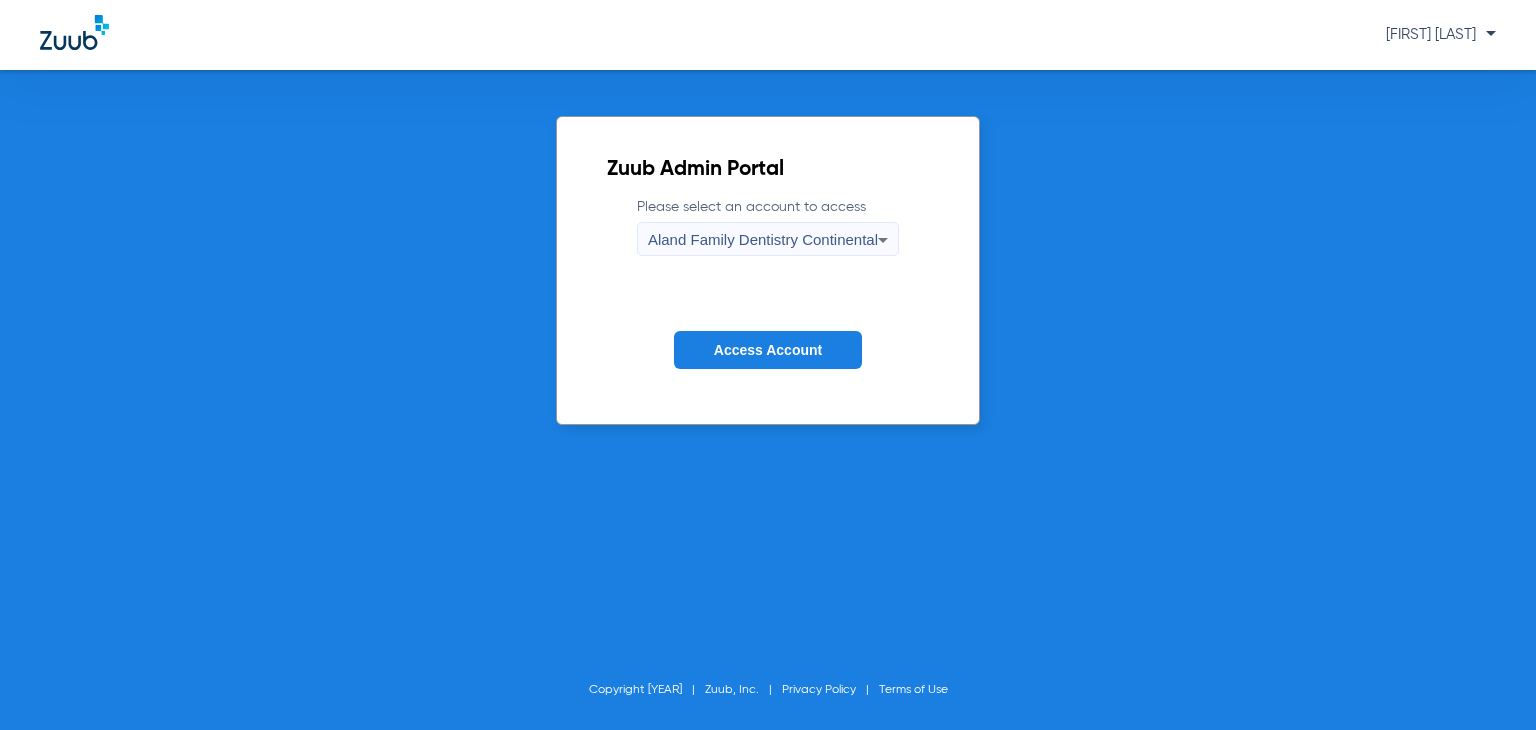 click 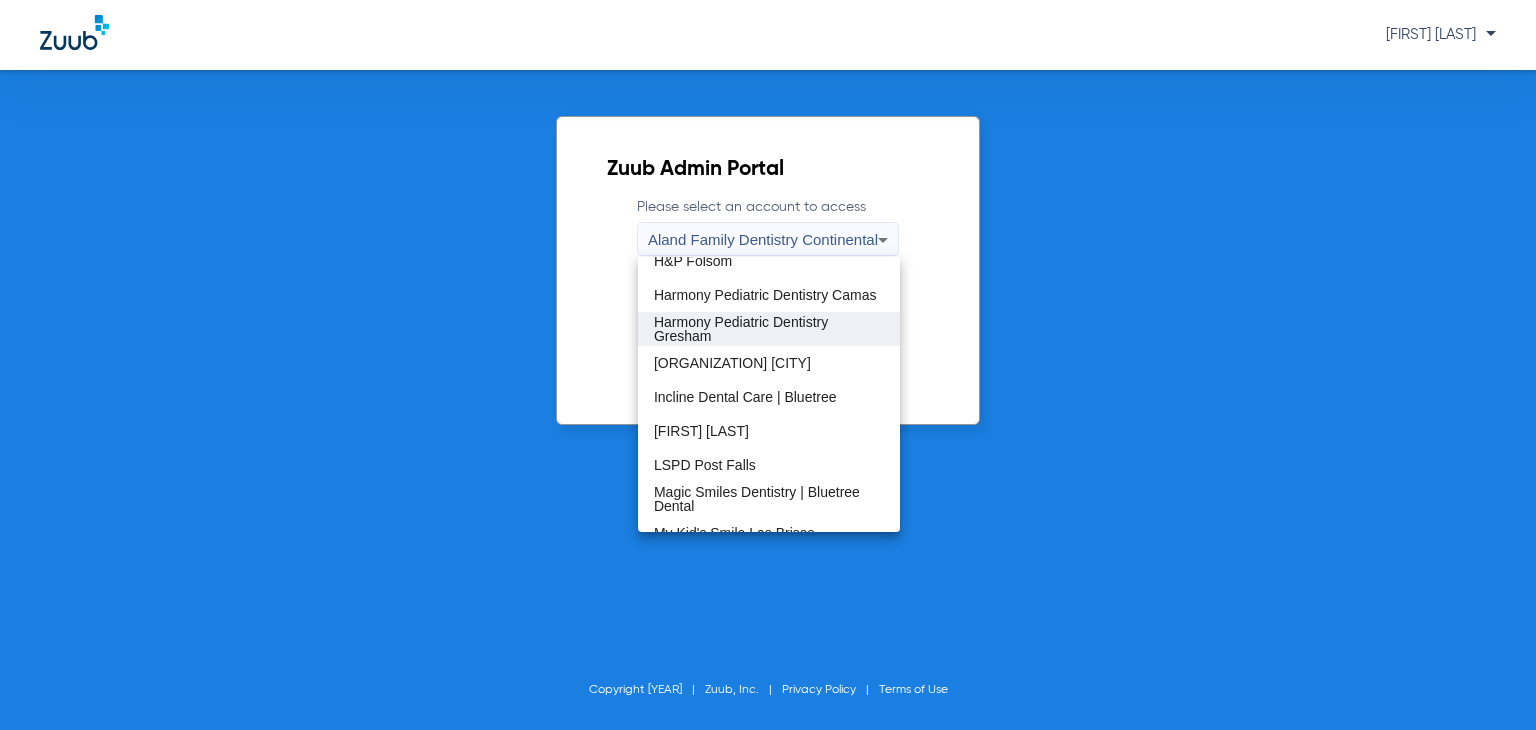 scroll, scrollTop: 300, scrollLeft: 0, axis: vertical 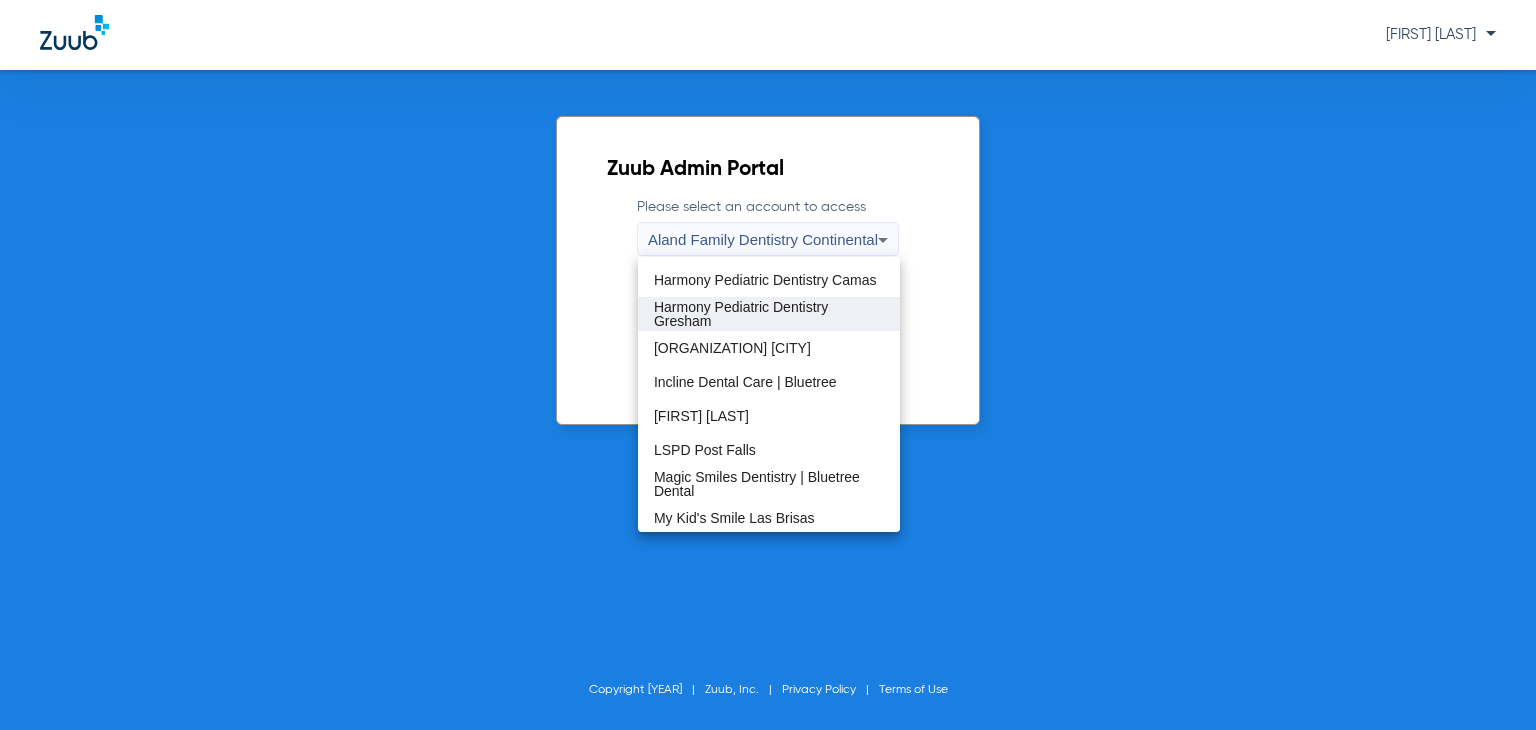 click on "Harmony Pediatric Dentistry Gresham" at bounding box center [769, 314] 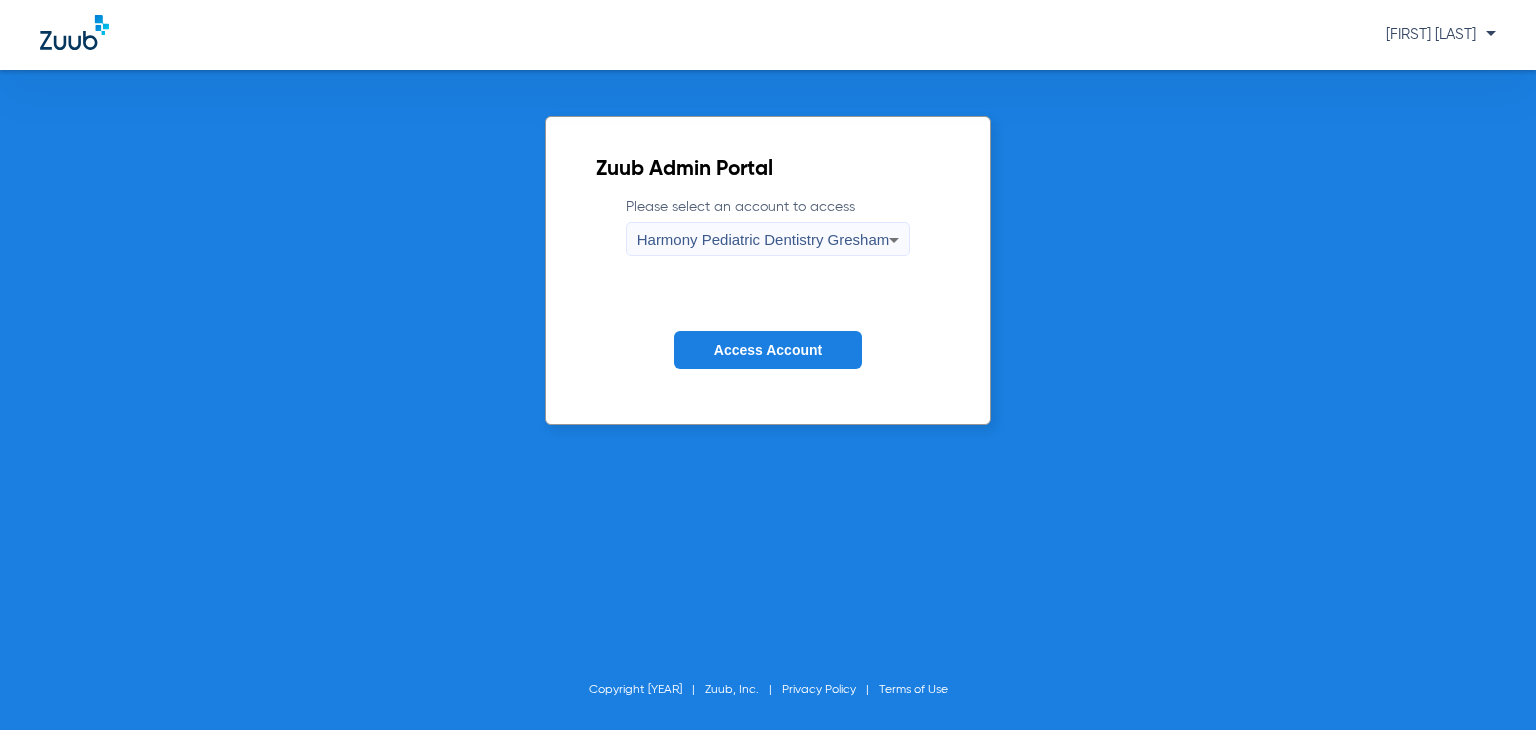 click on "Access Account" 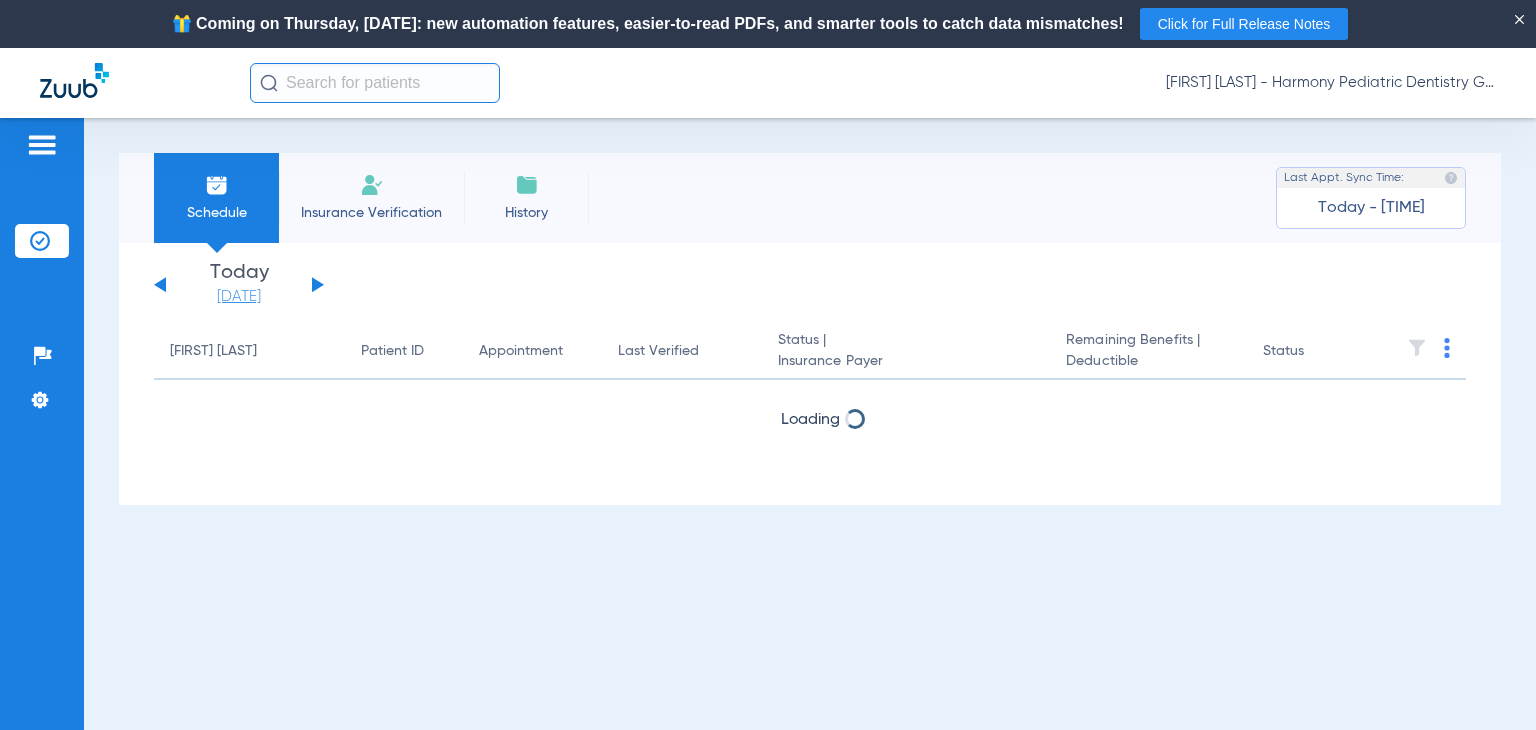 click on "[DATE]" 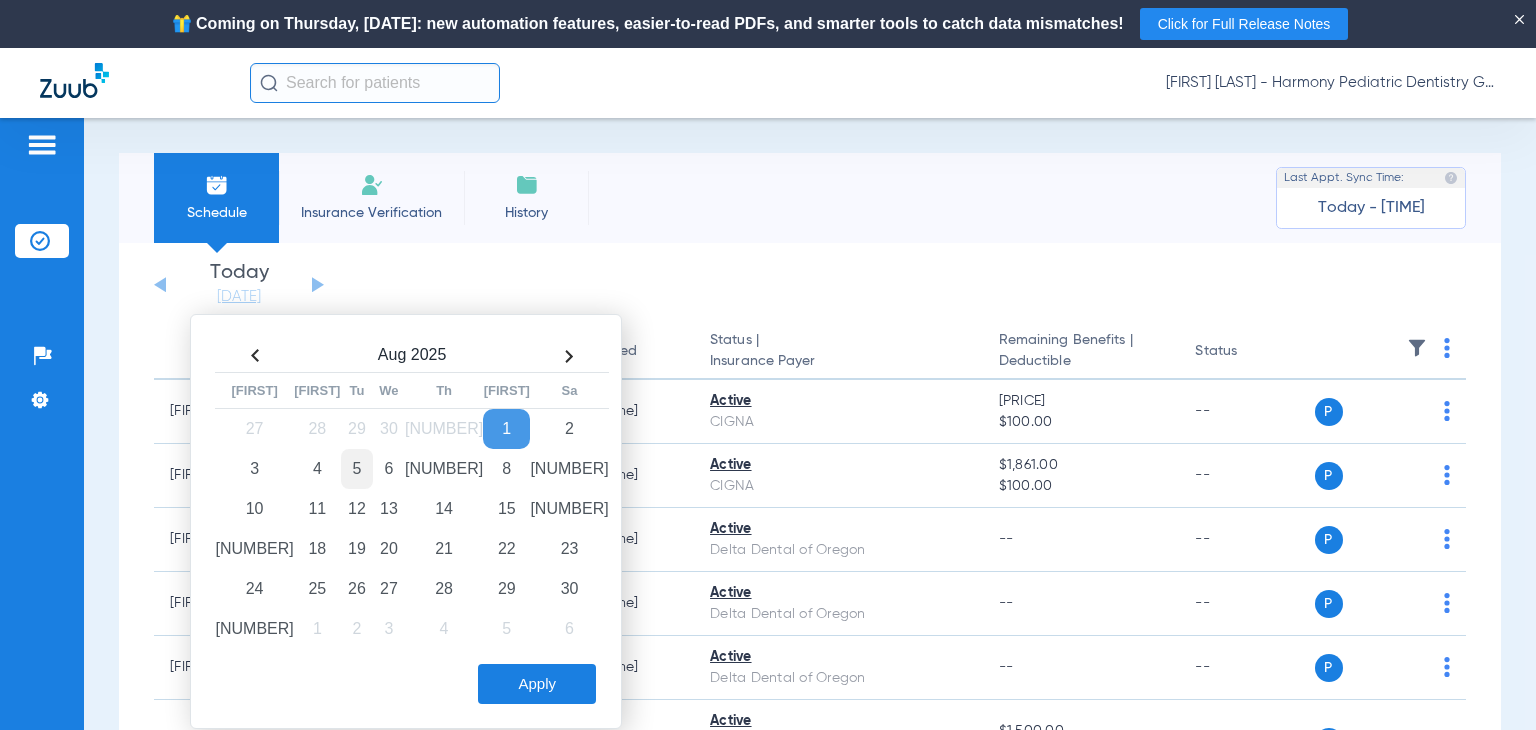 click on "5" 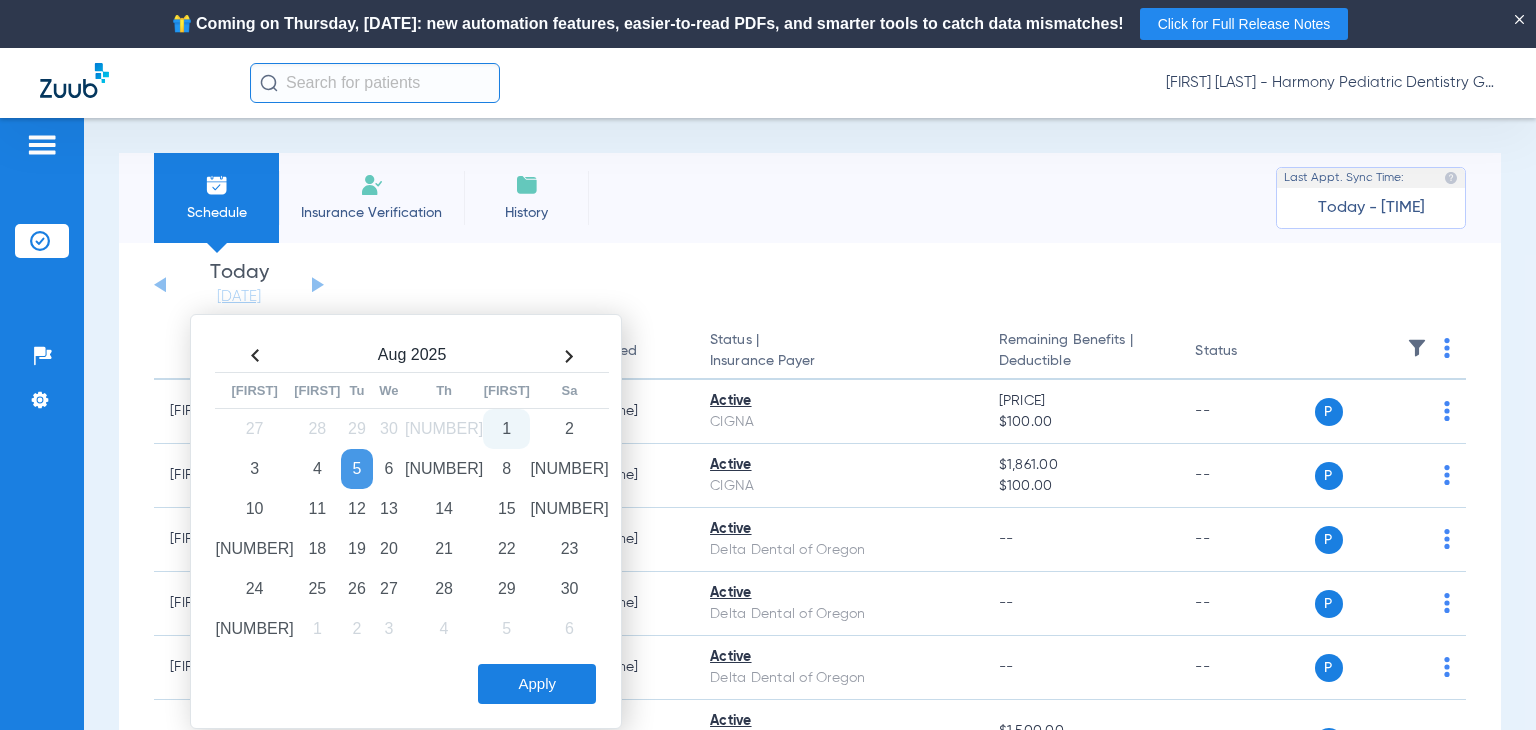 click on "Apply" 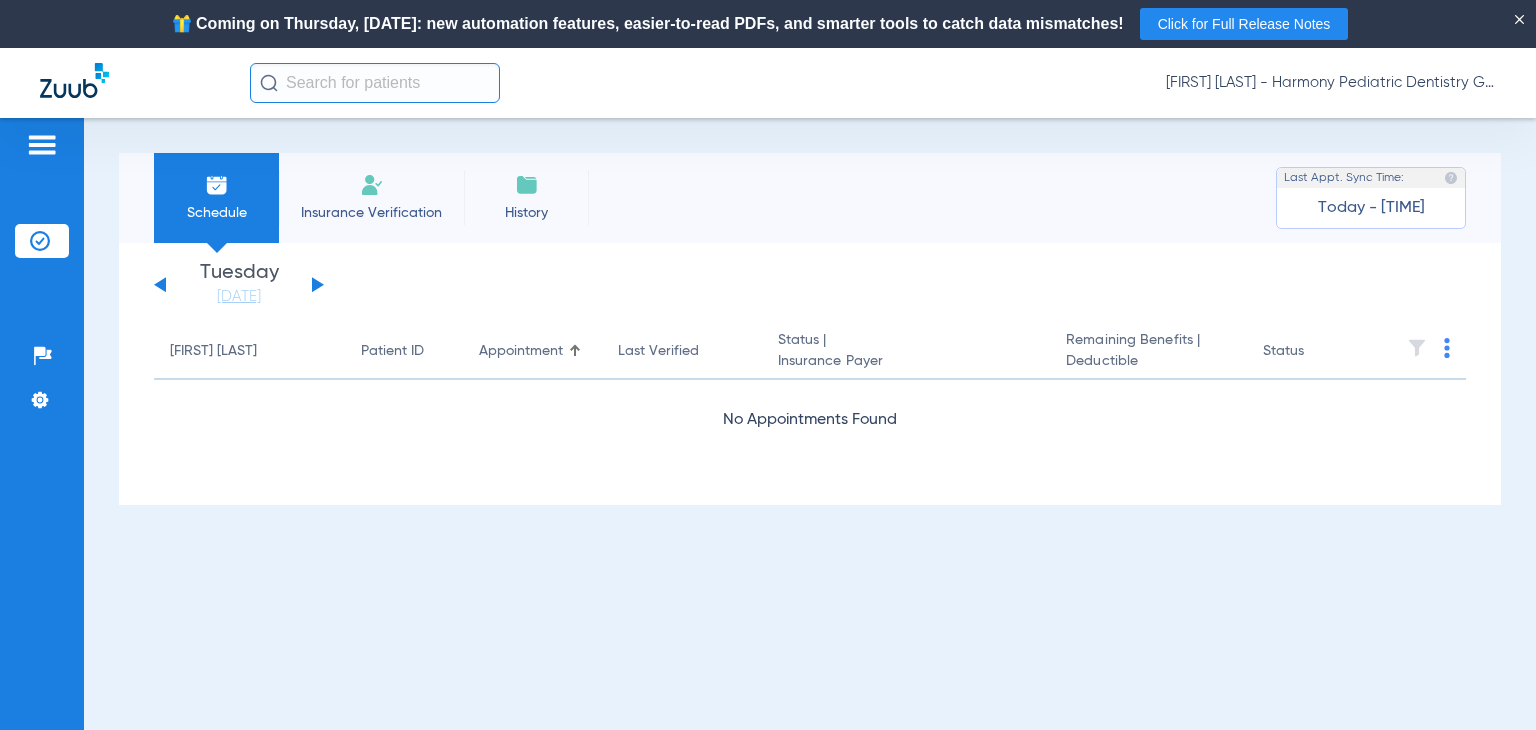 click 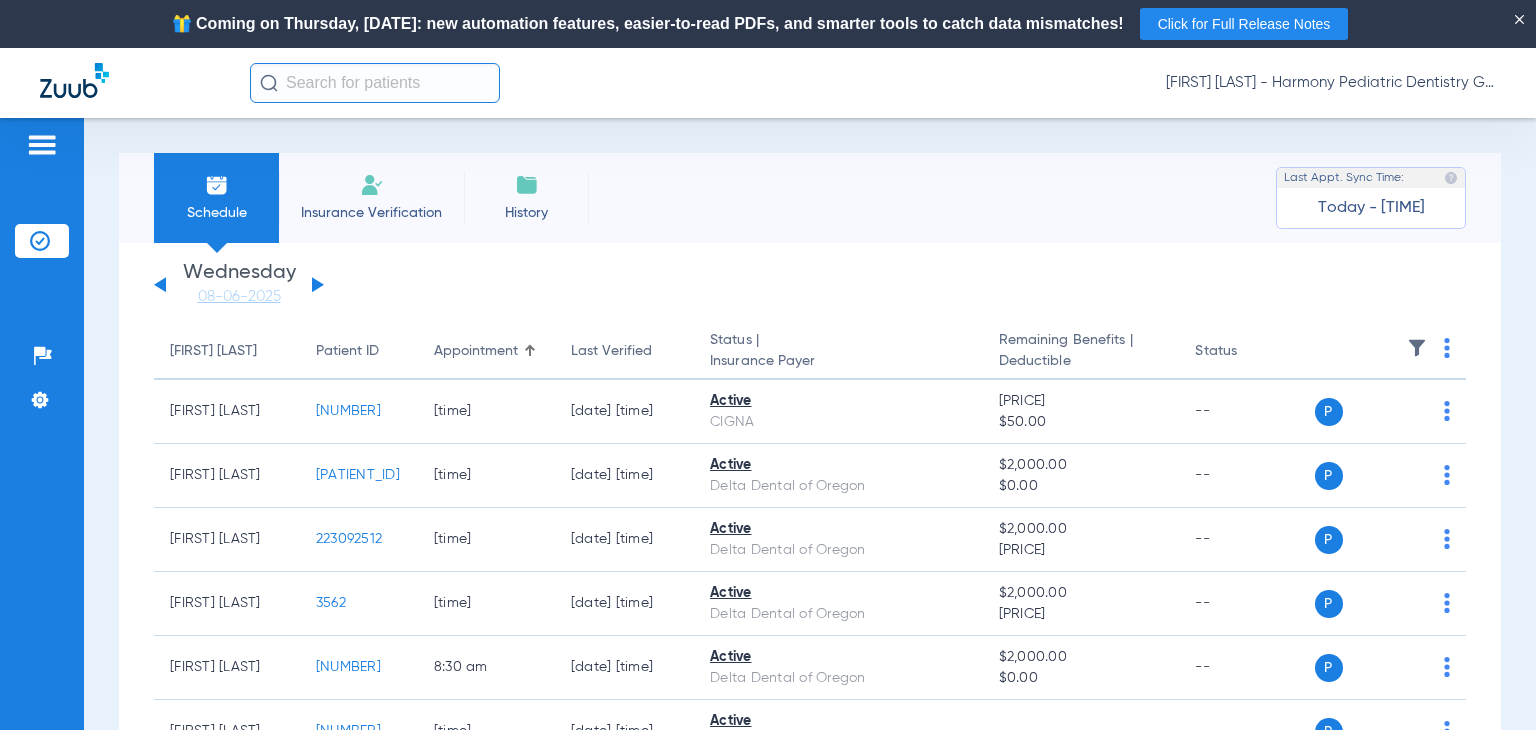 click on "Wednesday [DATE] Thursday [DATE] Friday [DATE] Saturday [DATE] Sunday [DATE] Monday [DATE] Tuesday [DATE] Wednesday [DATE] Thursday [DATE] Friday [DATE] Saturday [DATE] Sunday [DATE] Monday [DATE] Tuesday [DATE] Wednesday [DATE] Thursday [DATE] Friday [DATE] Saturday [DATE] Sunday [DATE] Monday [DATE] Tuesday [DATE] Wednesday [DATE] Thursday [DATE] Friday [DATE] Saturday [DATE] Sunday [DATE] Monday [DATE] Tuesday [DATE] Wednesday [DATE] Thursday [DATE]" 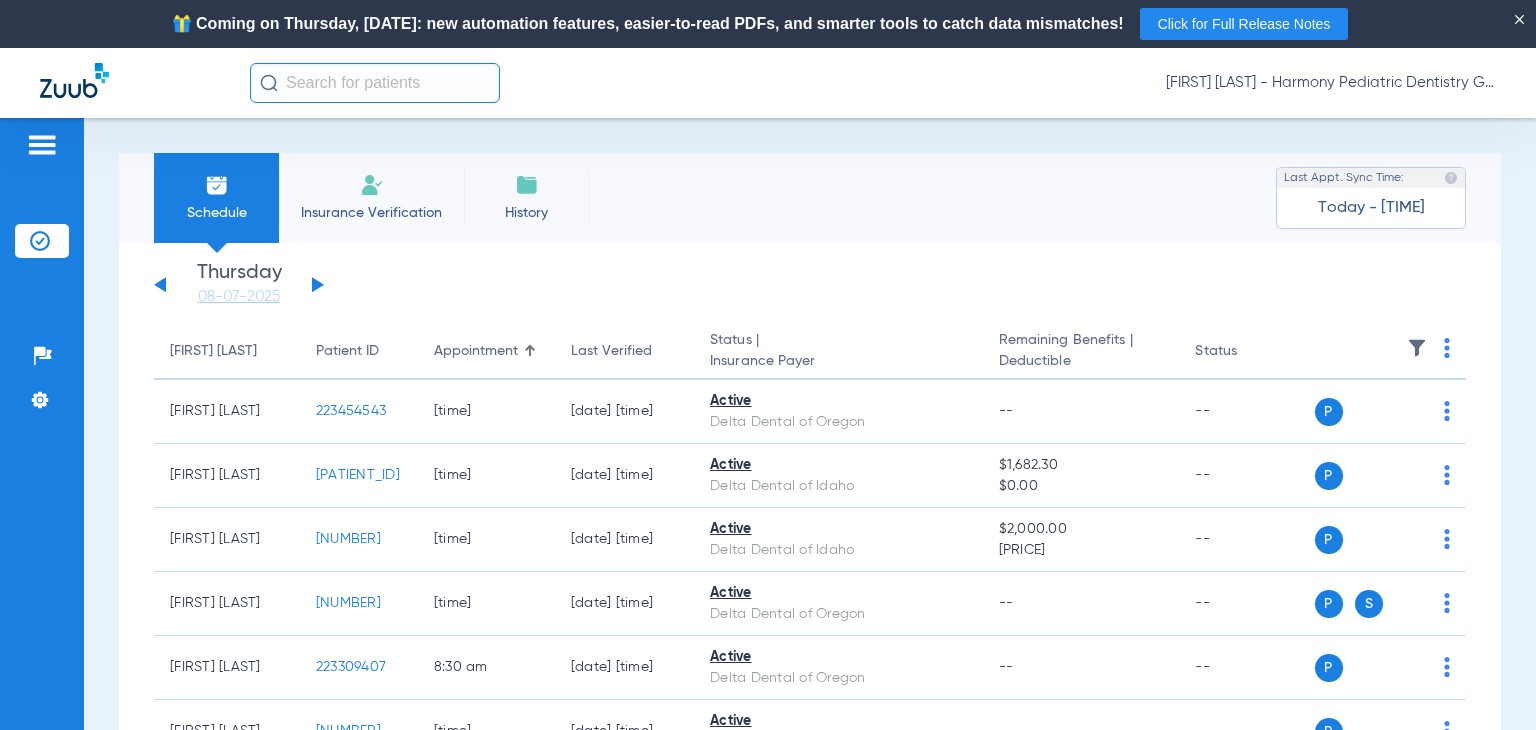 click 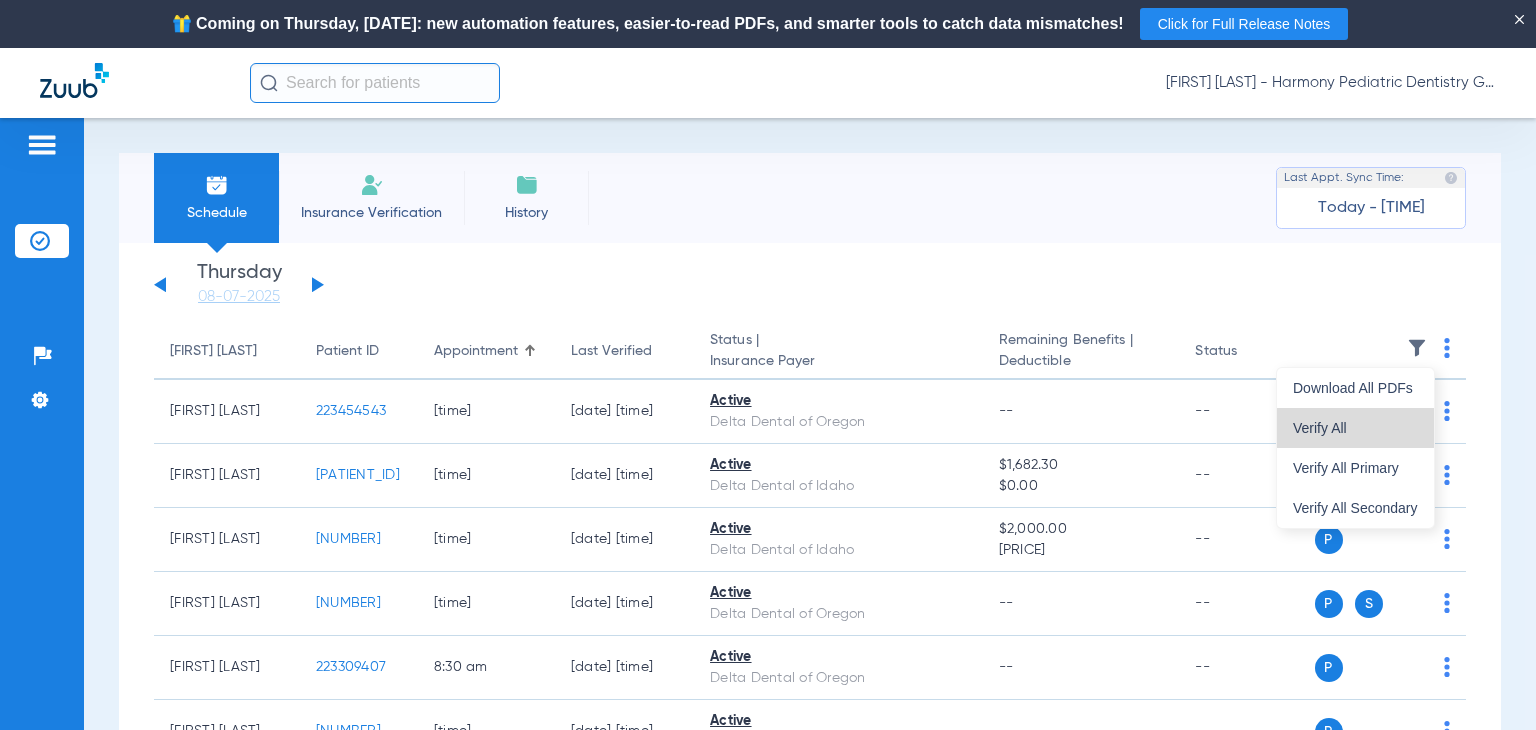click on "Verify All" at bounding box center [1355, 428] 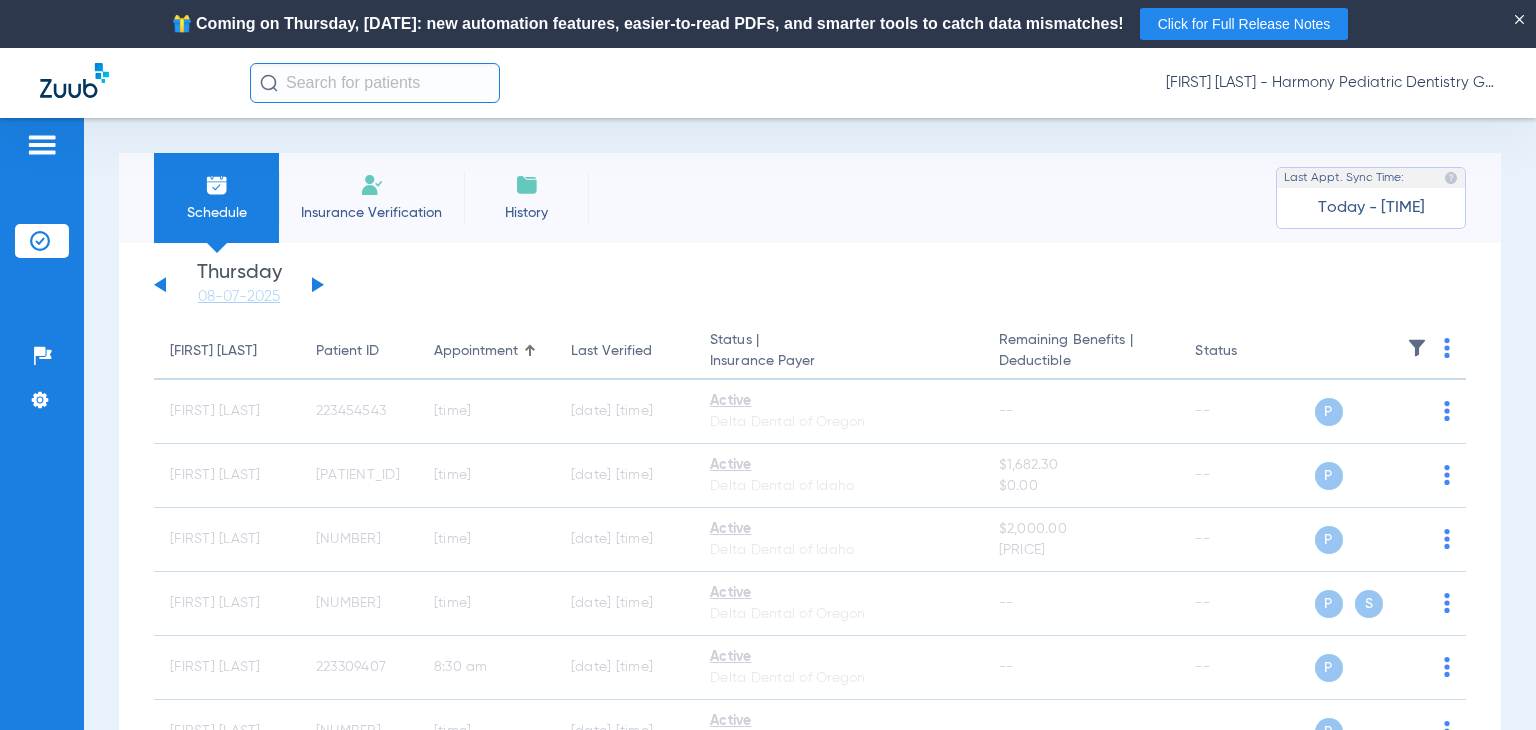 click on "[FIRST] [LAST] - Harmony Pediatric Dentistry Gresham" 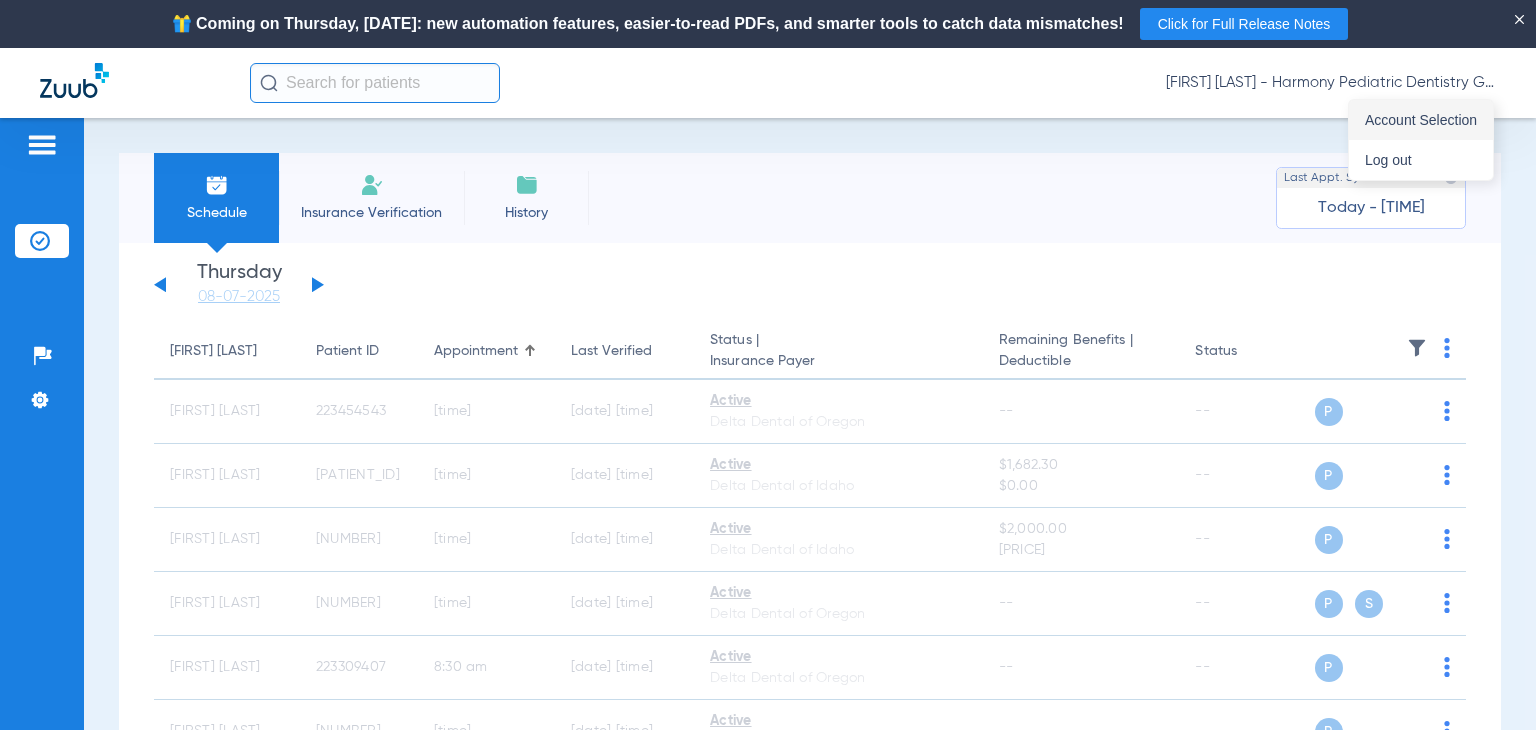 click on "Account Selection" at bounding box center [1421, 120] 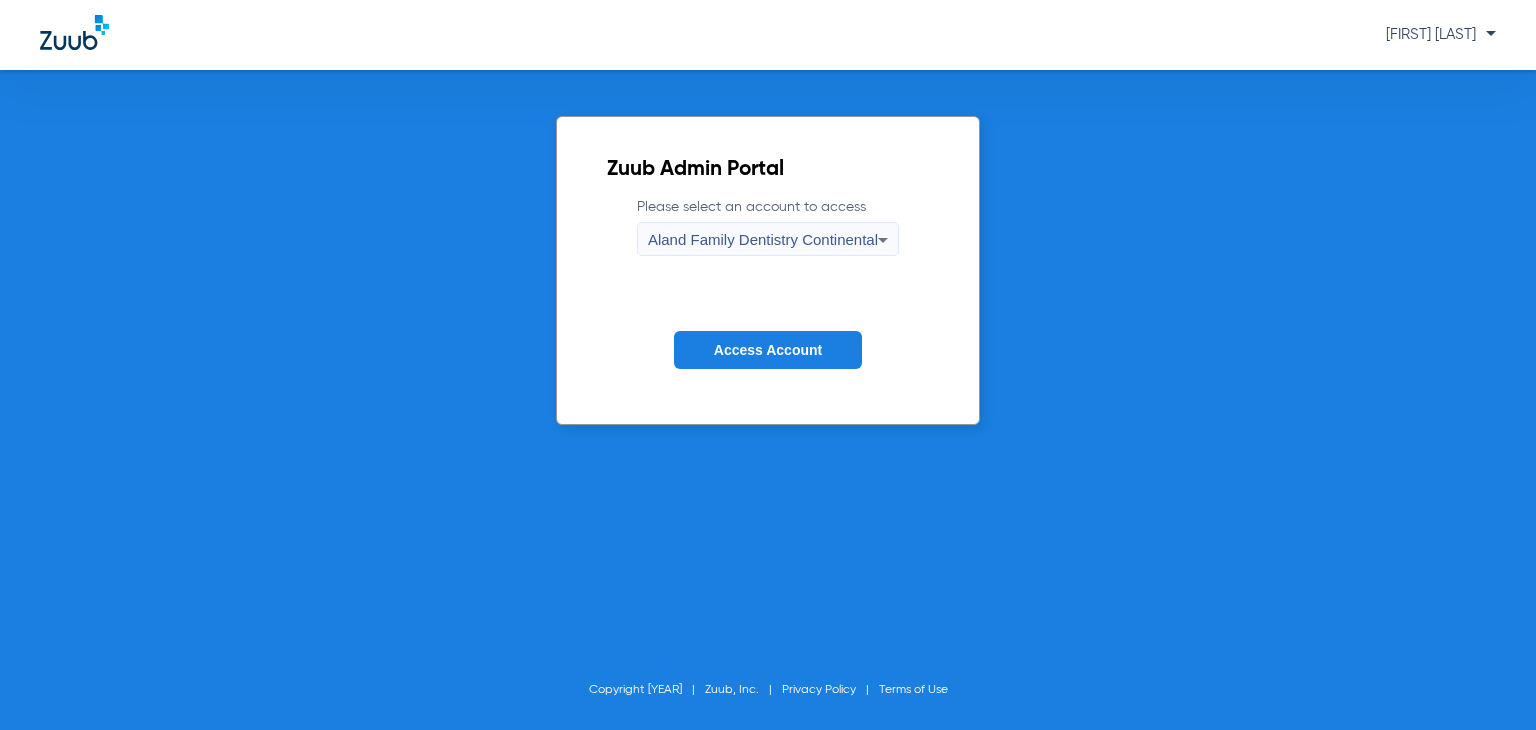 click on "Aland Family Dentistry Continental" at bounding box center (763, 239) 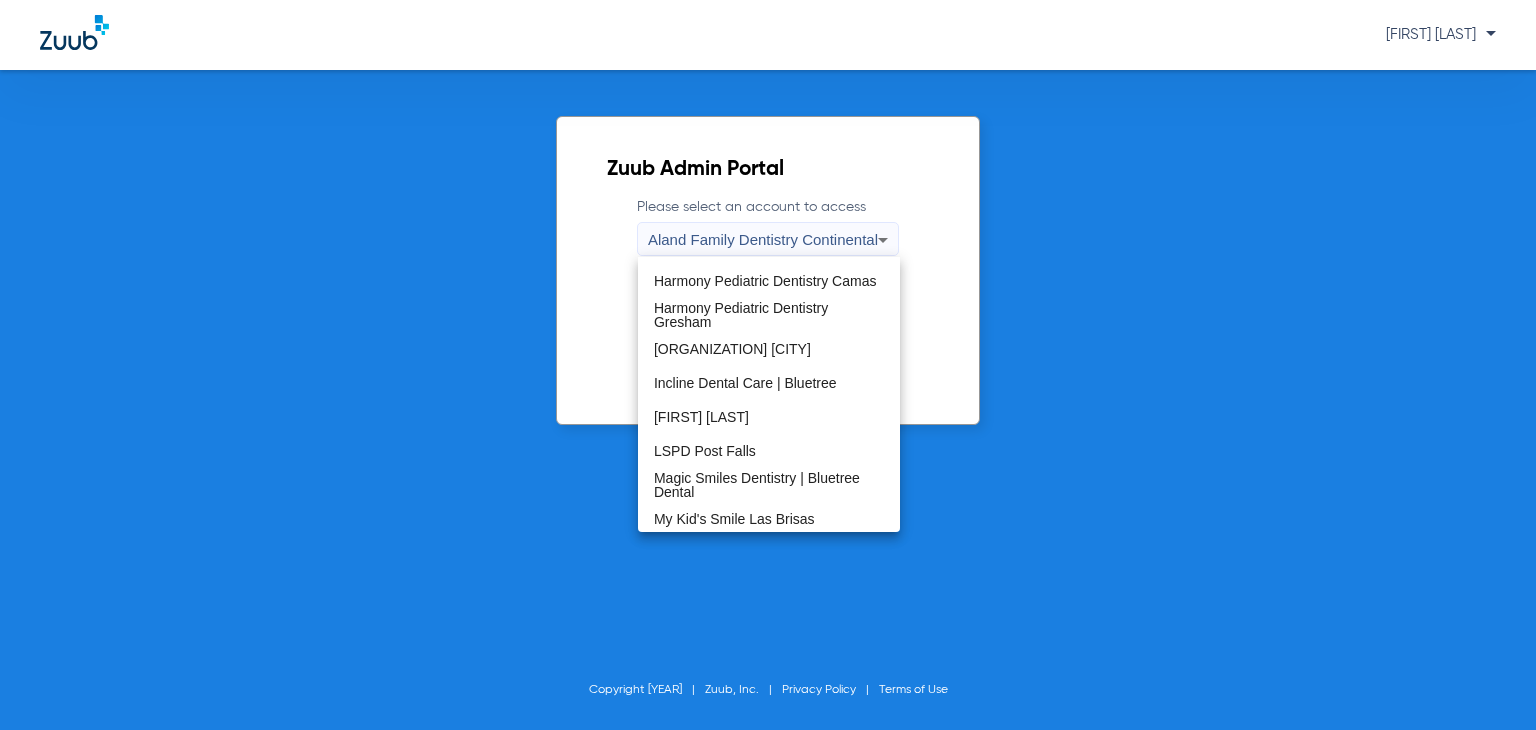 scroll, scrollTop: 300, scrollLeft: 0, axis: vertical 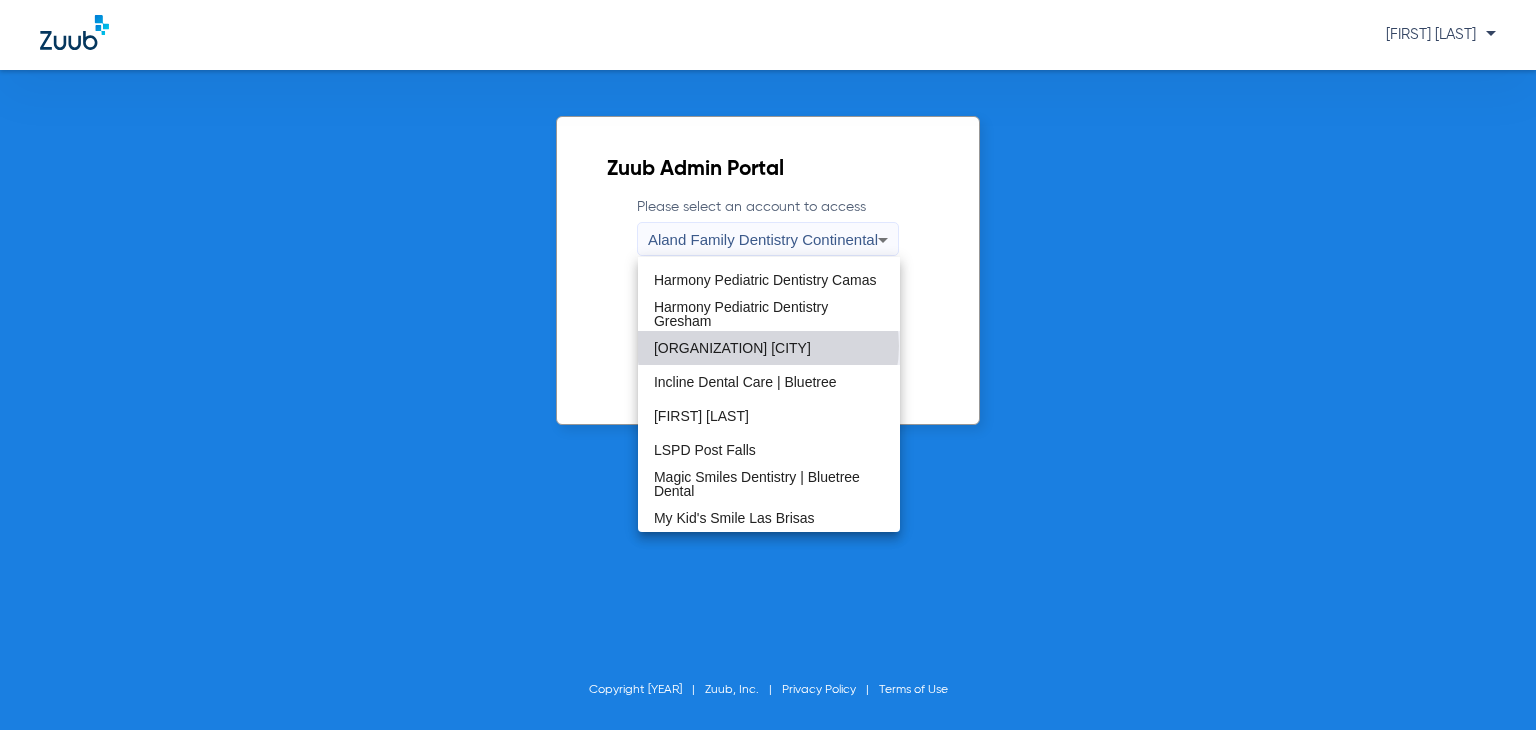 click on "[ORGANIZATION] [CITY]" at bounding box center [732, 348] 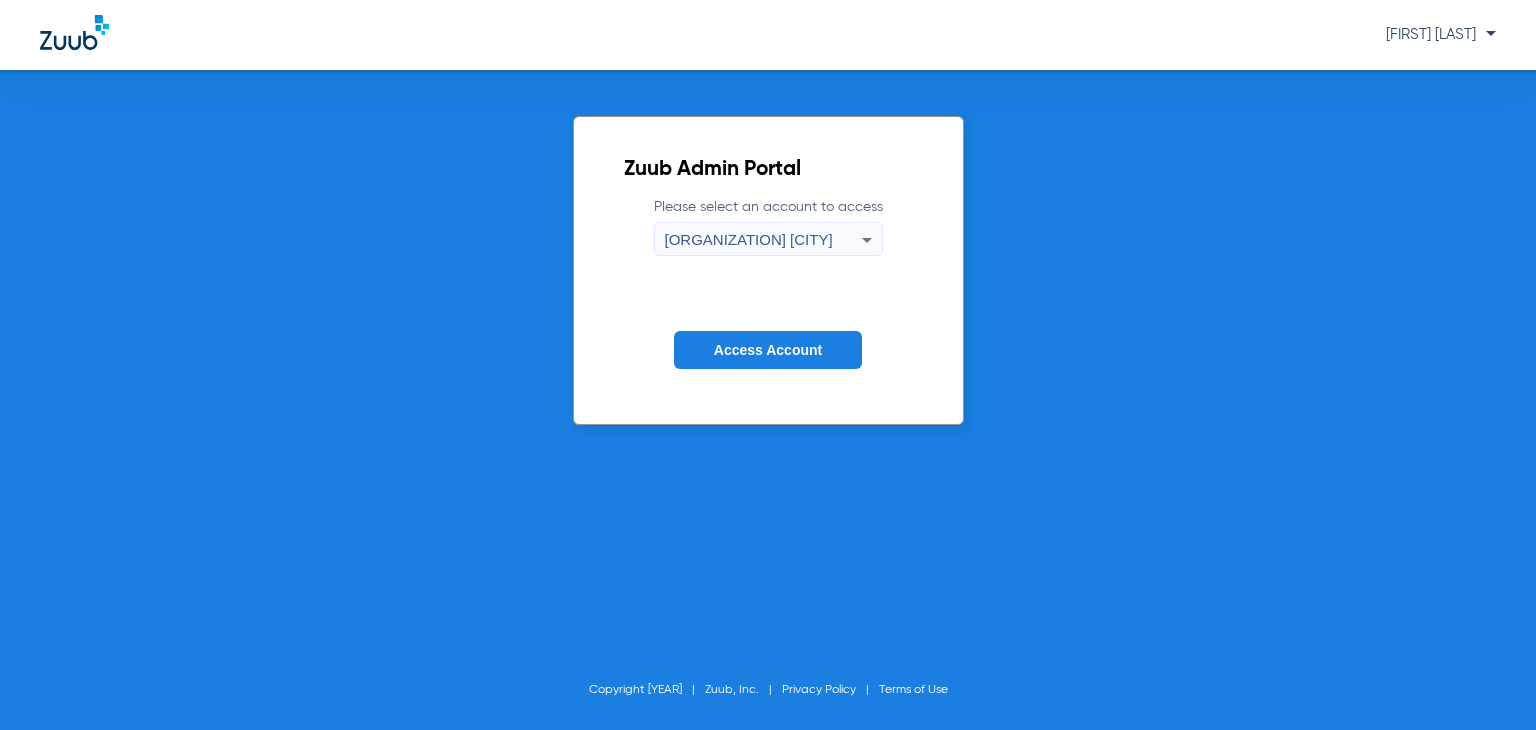 click on "Access Account" 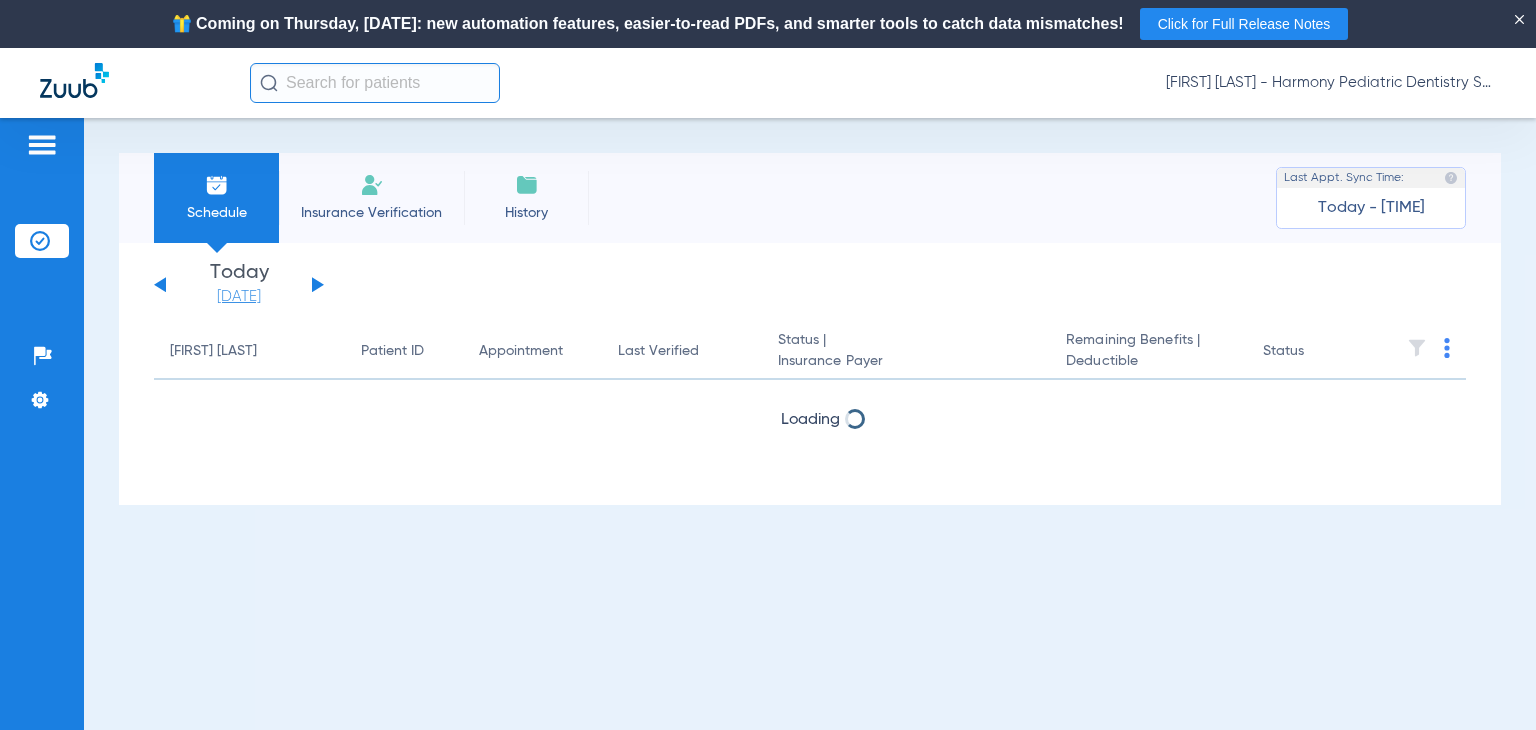 click on "[DATE]" 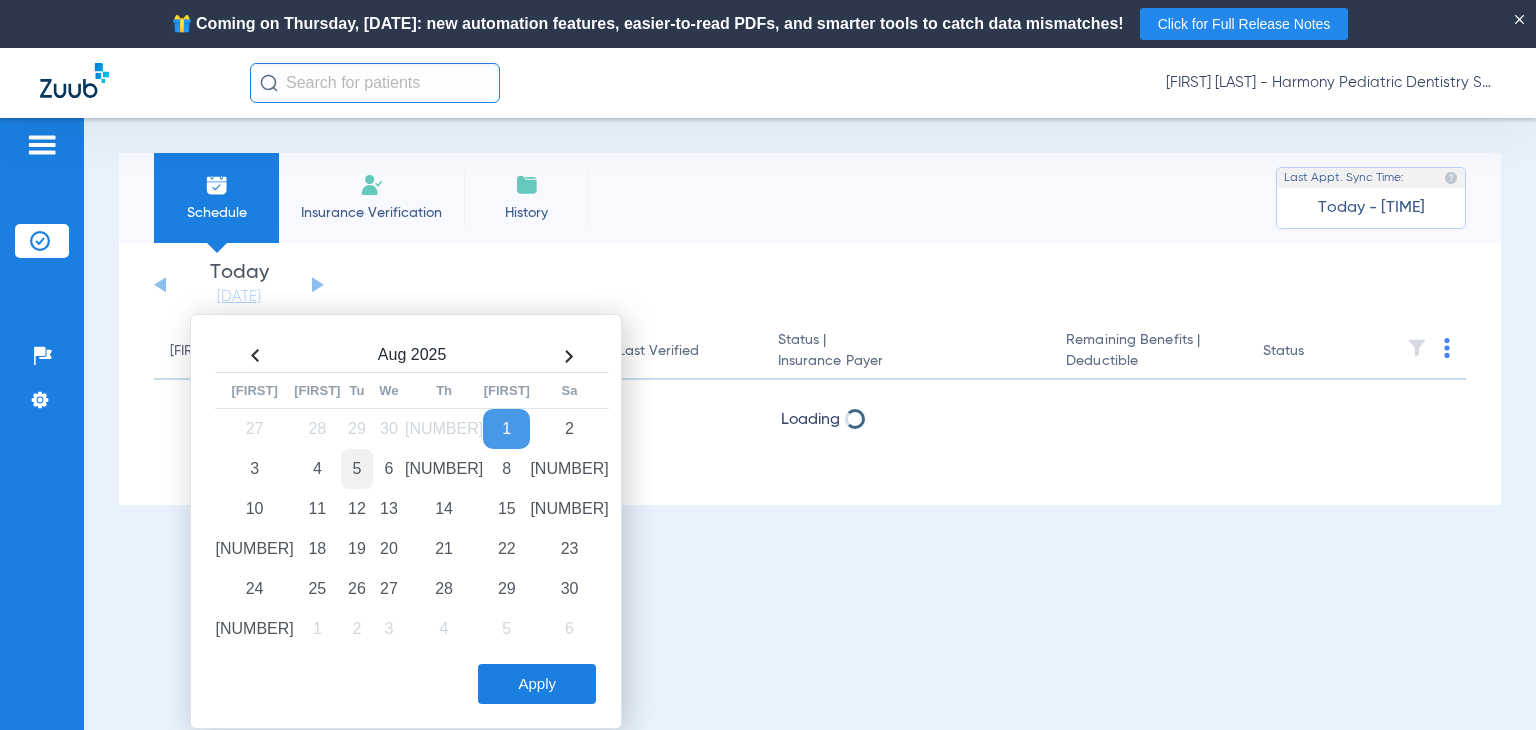 click on "5" 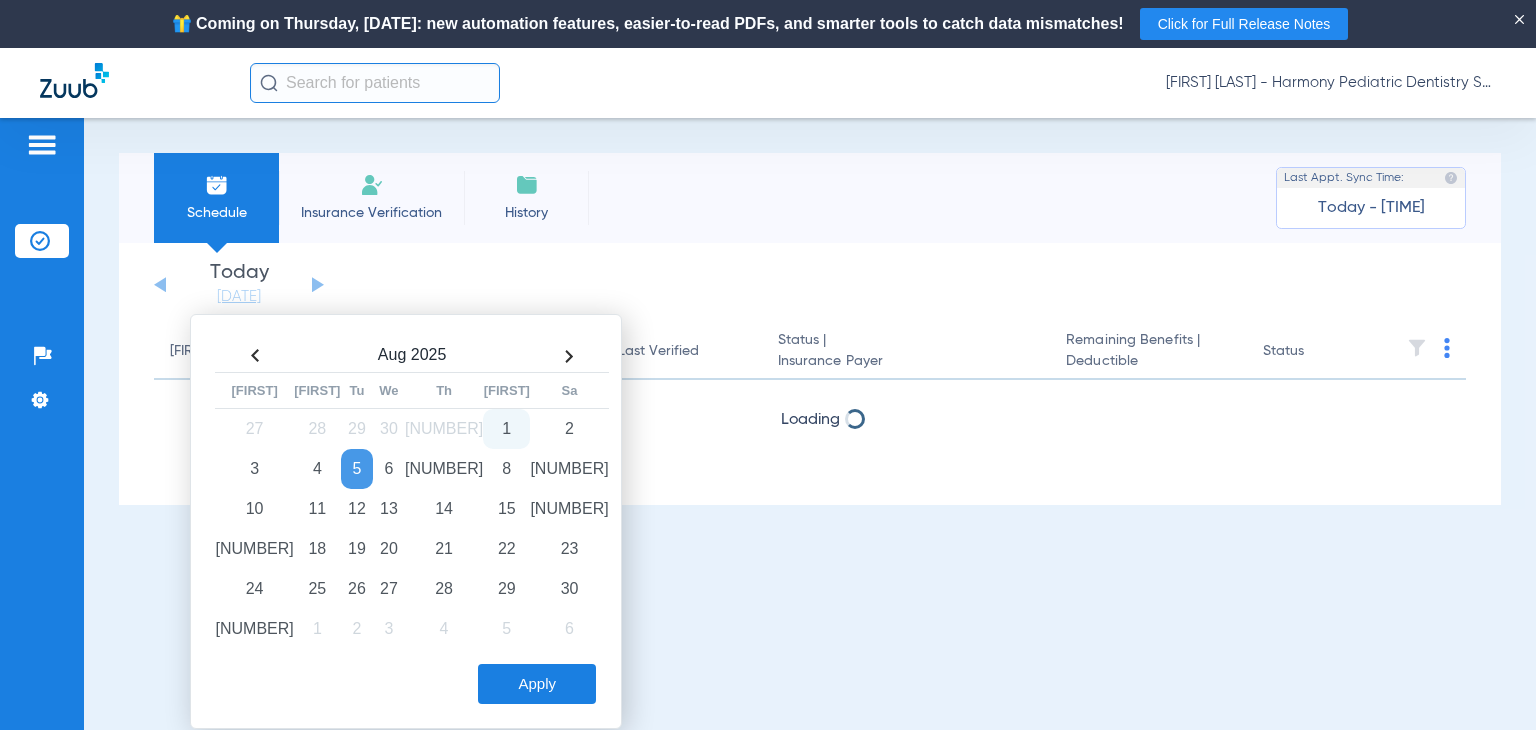 click on "Apply" 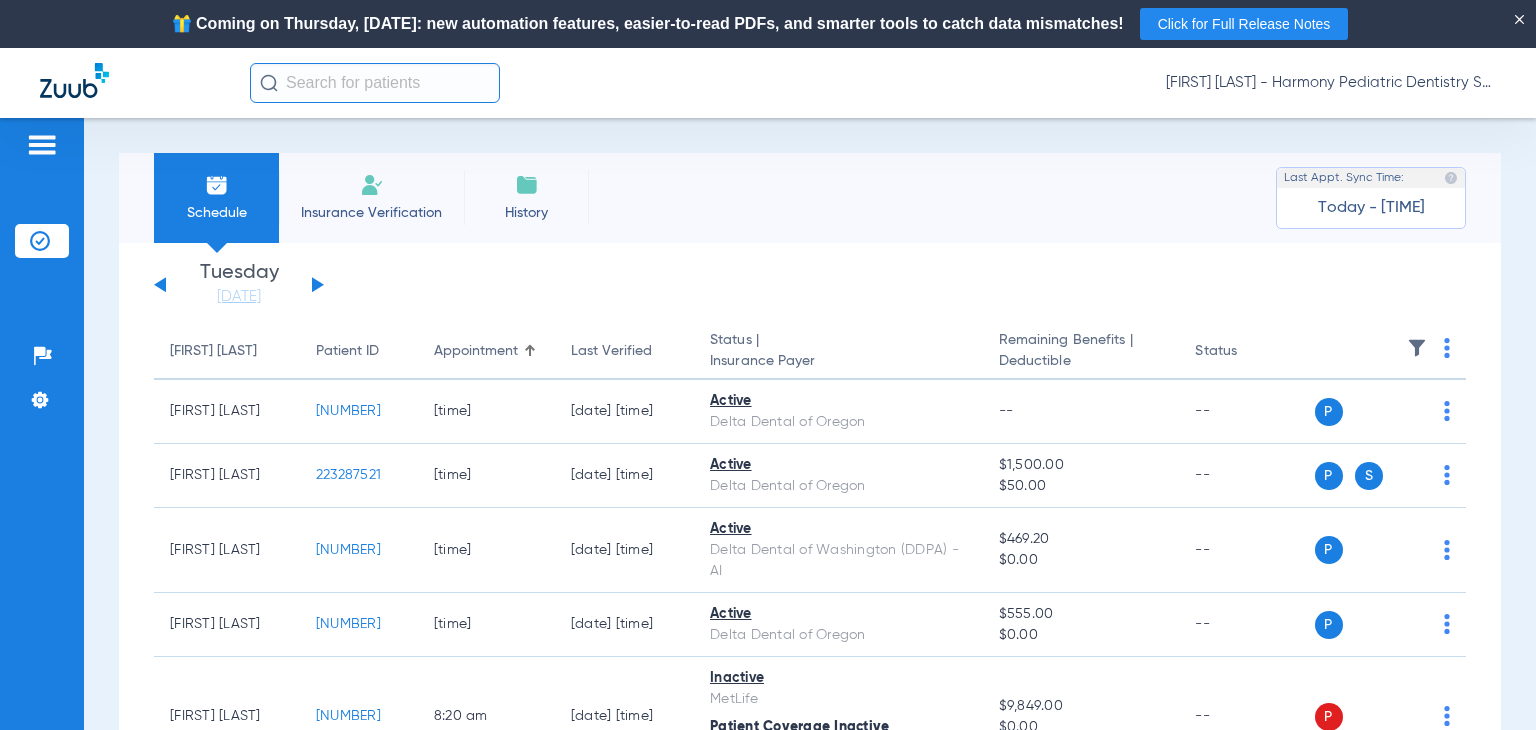 click 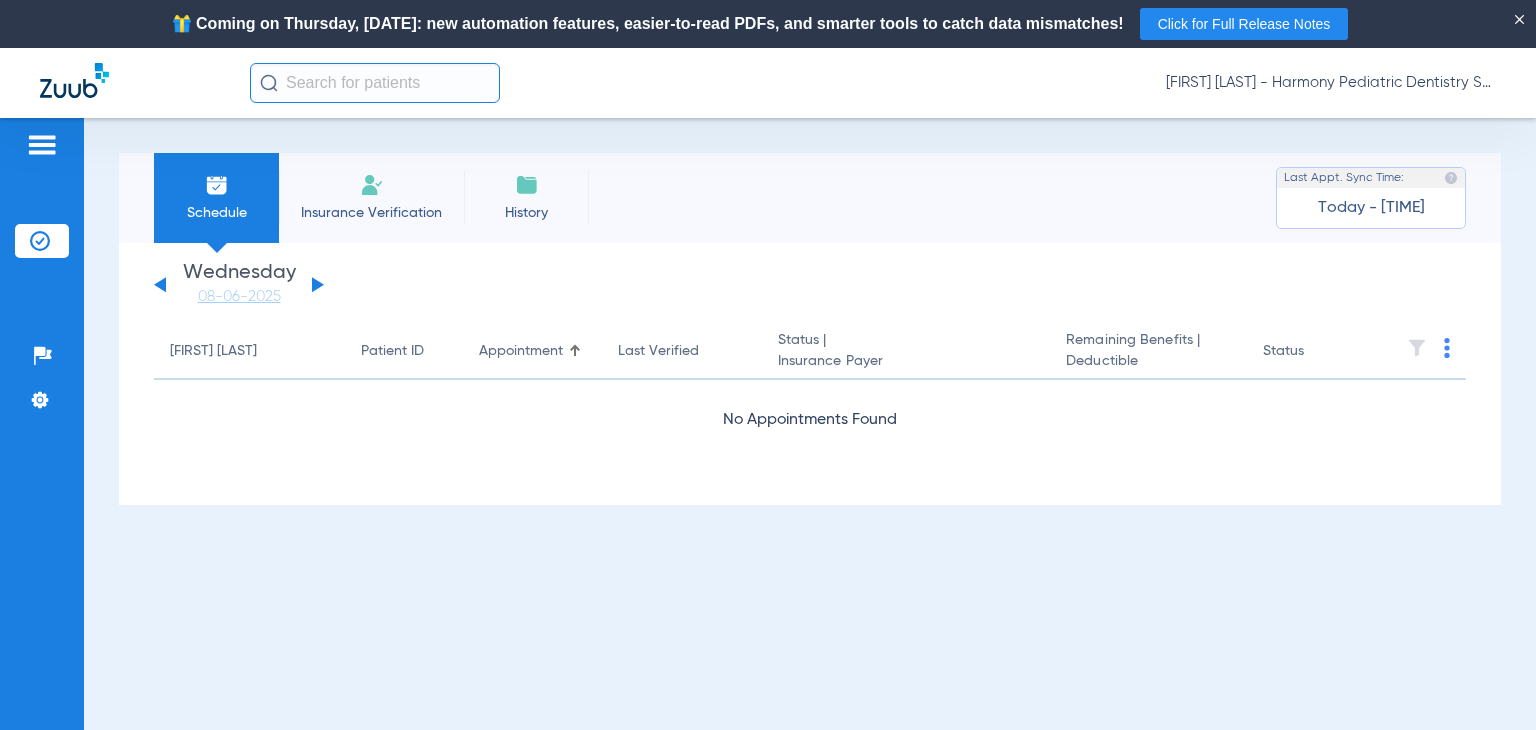 click on "Wednesday [DATE] Thursday [DATE] Friday [DATE] Saturday [DATE] Sunday [DATE] Monday [DATE] Tuesday [DATE] Wednesday [DATE] Thursday [DATE] Friday [DATE] Saturday [DATE] Sunday [DATE] Monday [DATE] Tuesday [DATE] Wednesday [DATE] Thursday [DATE] Friday [DATE] Saturday [DATE] Sunday [DATE] Monday [DATE] Tuesday [DATE] Wednesday [DATE] Thursday [DATE] Friday [DATE] Saturday [DATE] Sunday [DATE] Monday [DATE] Tuesday [DATE] Wednesday [DATE] Thursday [DATE]" 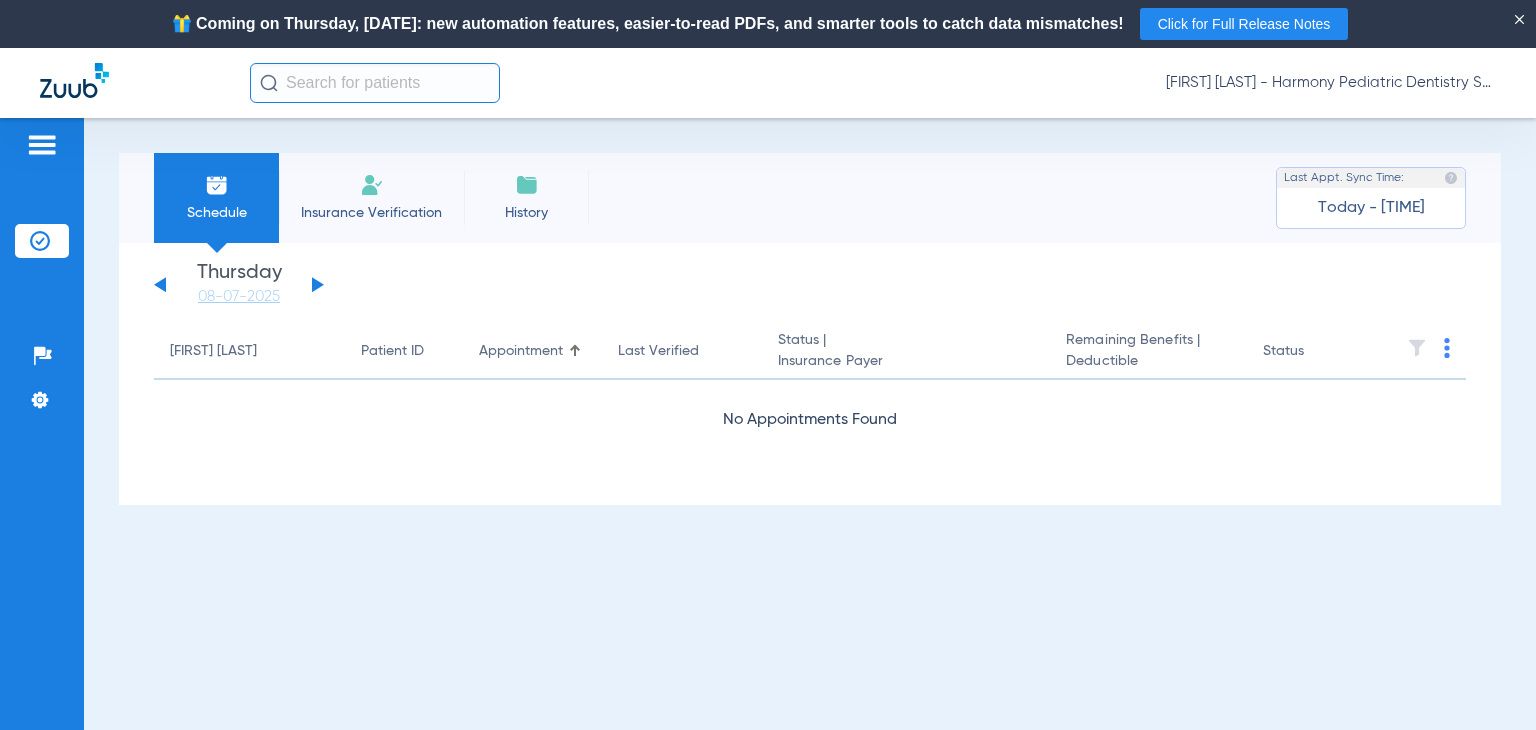 click on "Wednesday [DATE] Thursday [DATE] Friday [DATE] Saturday [DATE] Sunday [DATE] Monday [DATE] Tuesday [DATE] Wednesday [DATE] Thursday [DATE] Friday [DATE] Saturday [DATE] Sunday [DATE] Monday [DATE] Tuesday [DATE] Wednesday [DATE] Thursday [DATE] Friday [DATE] Saturday [DATE] Sunday [DATE] Monday [DATE] Tuesday [DATE] Wednesday [DATE] Thursday [DATE] Friday [DATE] Saturday [DATE] Sunday [DATE] Monday [DATE] Tuesday [DATE] Wednesday [DATE] Thursday [DATE] Friday [DATE] Saturday [DATE] Sunday [DATE] Monday [DATE] Tuesday [DATE] Wednesday [DATE] Thursday [DATE] Friday [DATE] Saturday [DATE] Sunday [DATE] Monday [DATE] Tuesday [DATE] Wednesday [DATE] Thursday [DATE]" 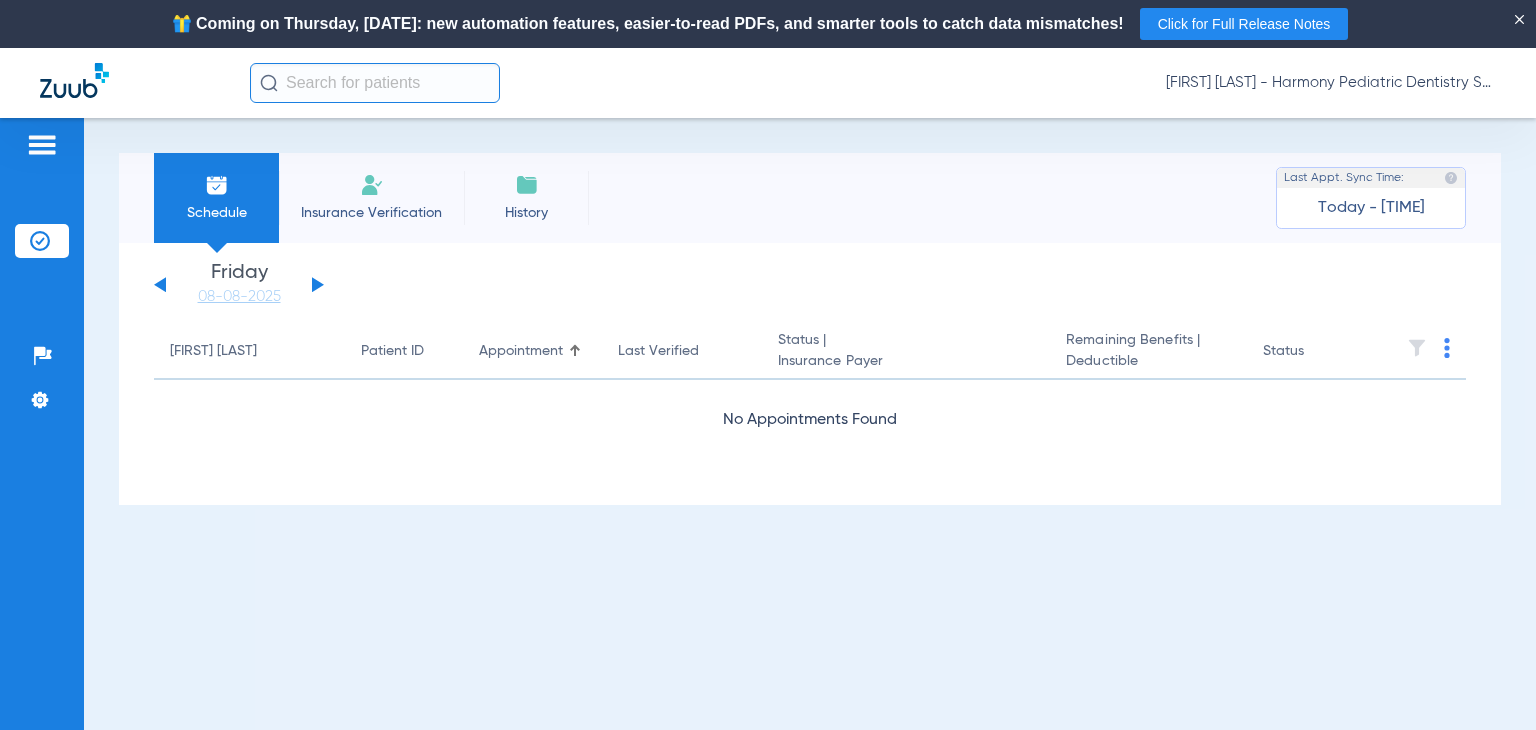 click on "[FIRST] [LAST] - Harmony Pediatric Dentistry Sandy" 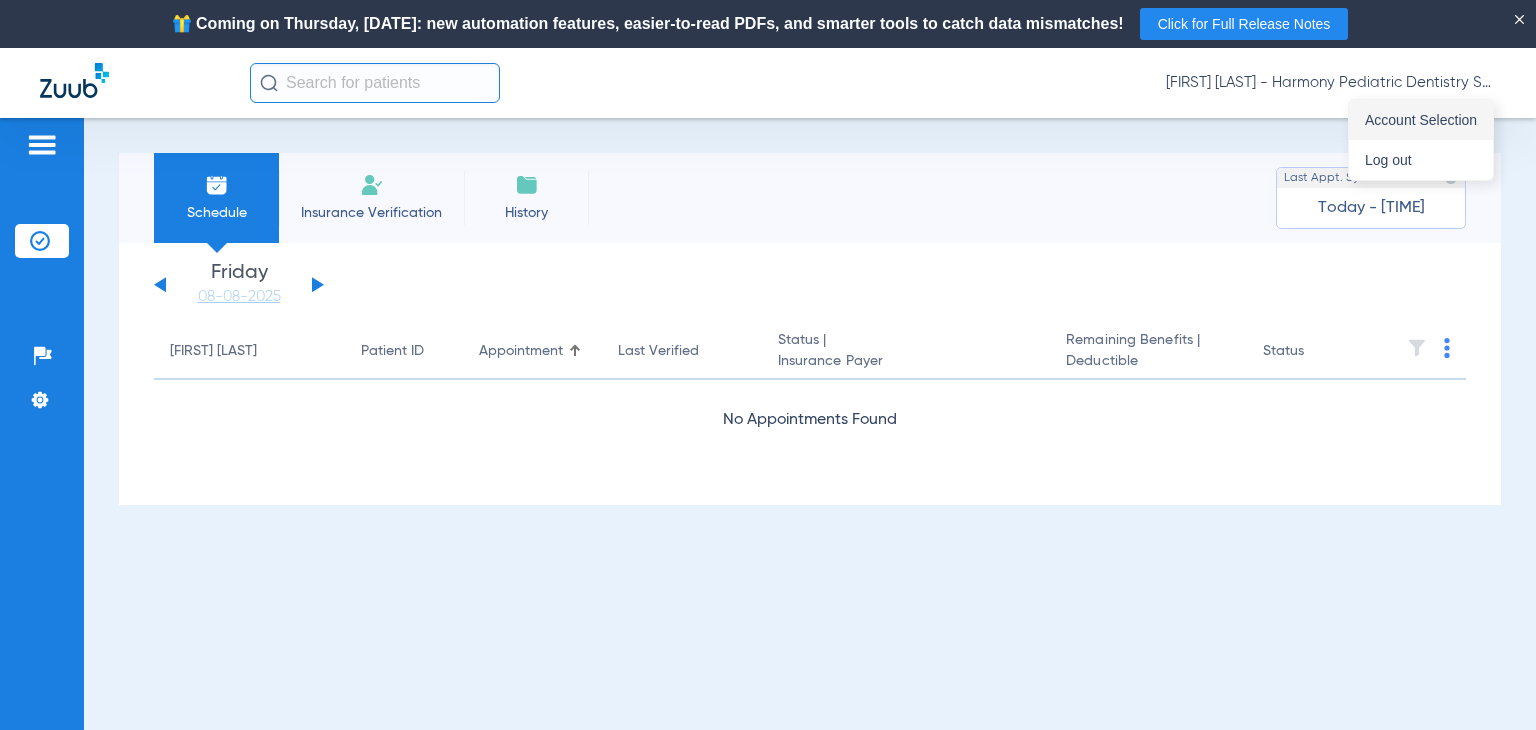 click on "Account Selection" at bounding box center (1421, 120) 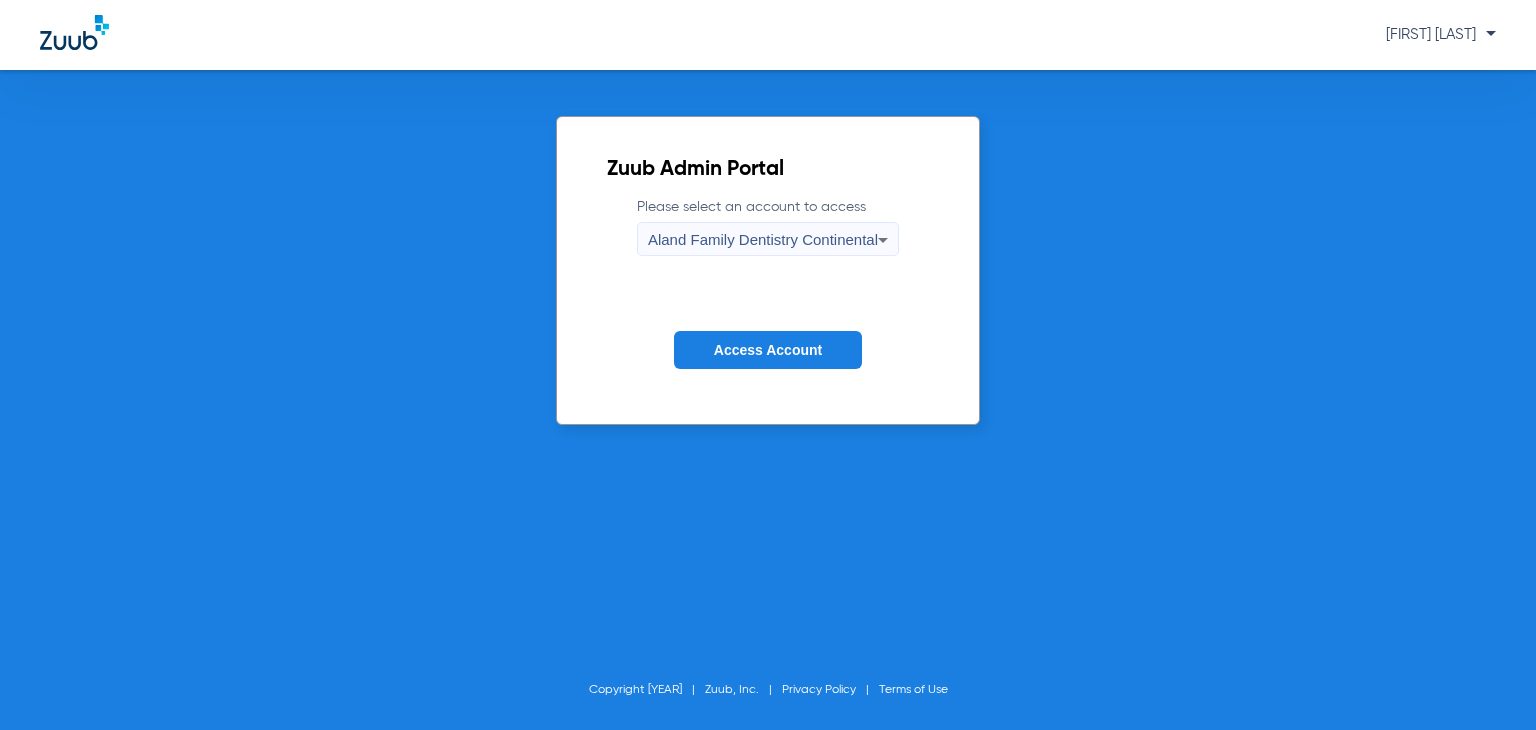 click 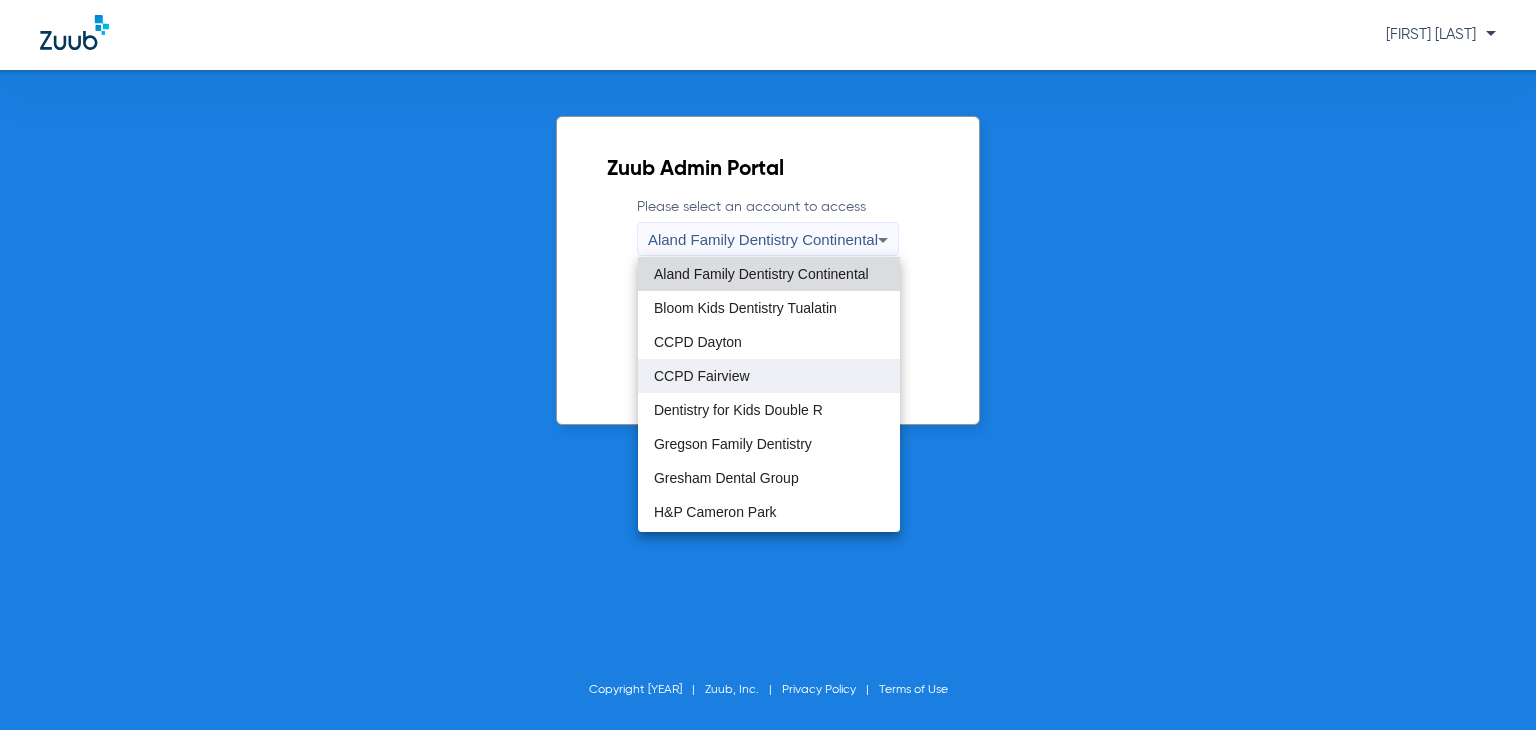 click on "CCPD Fairview" at bounding box center (769, 376) 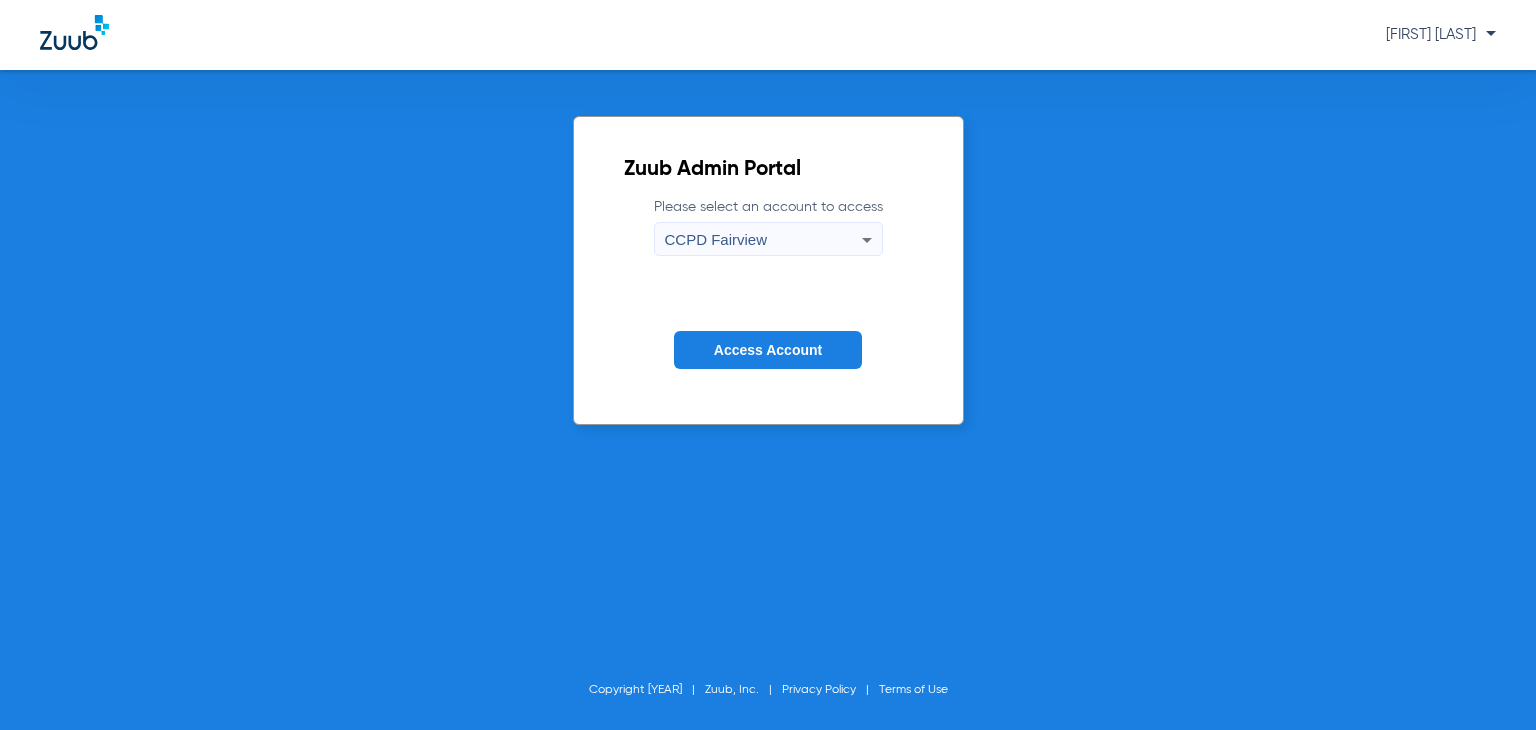 click on "Access Account" 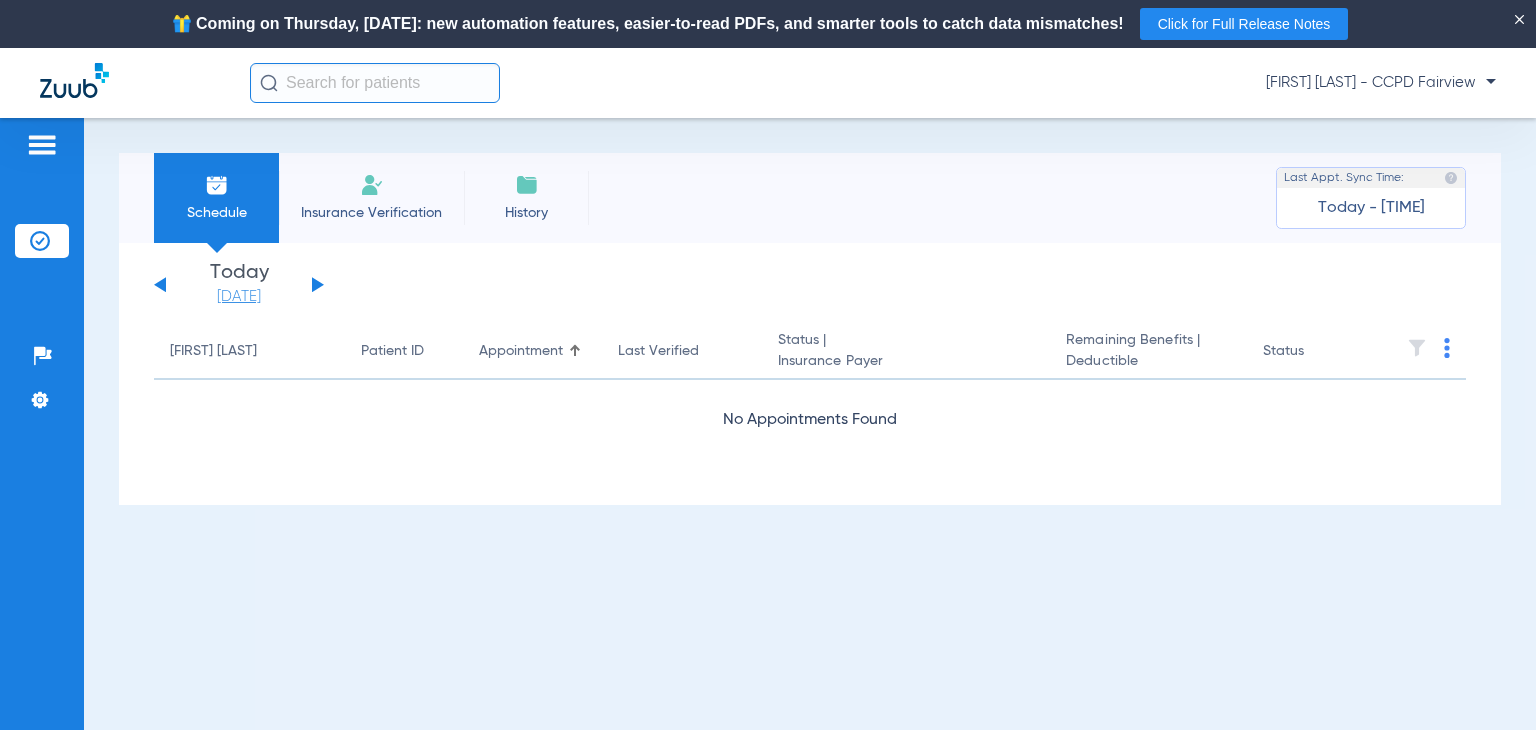 click on "[DATE]" 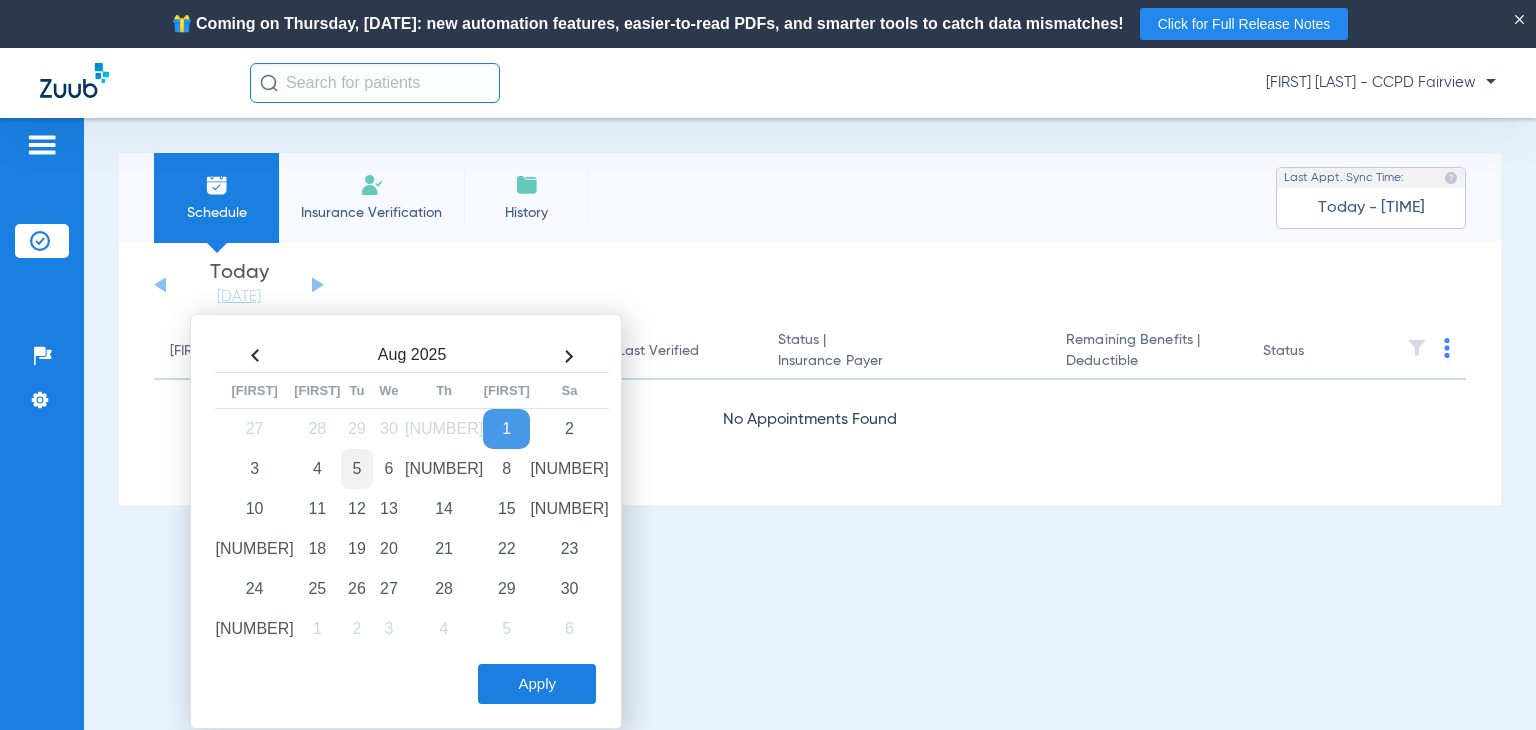 click on "5" 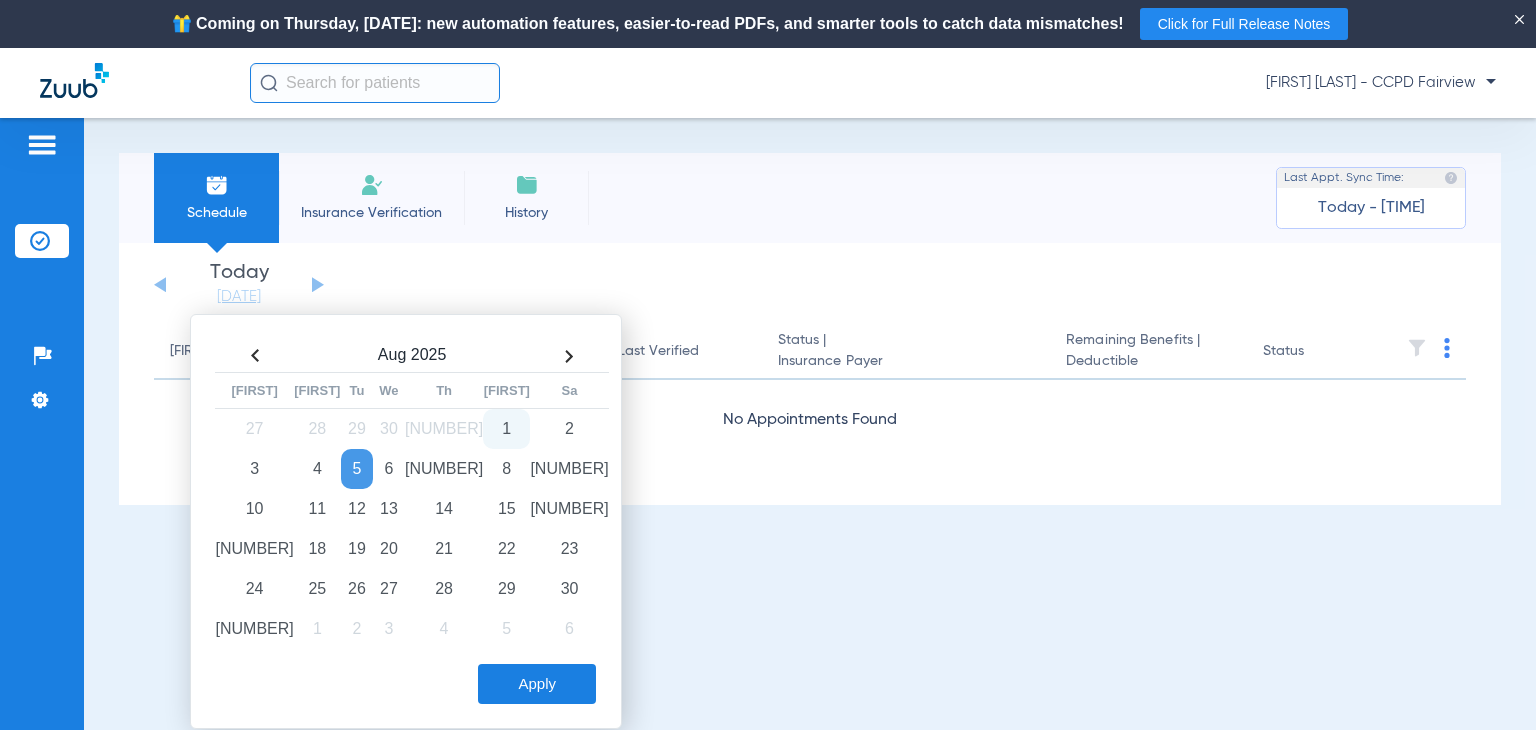 click on "Apply" 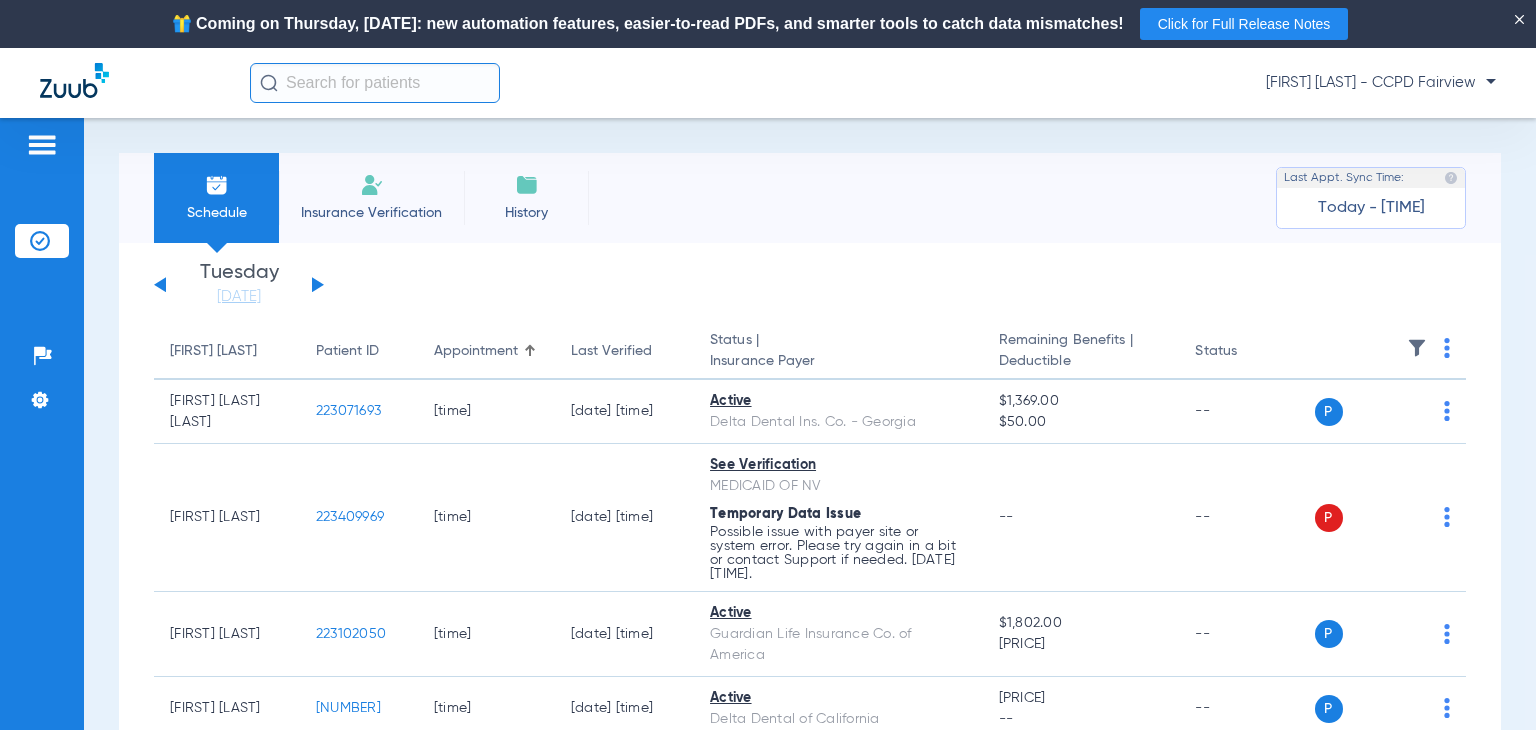 click on "Wednesday [DATE] Thursday [DATE] Friday [DATE] Saturday [DATE] Sunday [DATE] Monday [DATE] Tuesday [DATE] Wednesday [DATE] Thursday [DATE] Friday [DATE] Saturday [DATE] Sunday [DATE] Monday [DATE] Tuesday [DATE] Wednesday [DATE] Thursday [DATE] Friday [DATE] Saturday [DATE] Sunday [DATE] Monday [DATE] Tuesday [DATE] Wednesday [DATE] Thursday [DATE] Friday [DATE] Saturday [DATE] Sunday [DATE] Monday [DATE] Tuesday [DATE] Wednesday [DATE] Thursday [DATE] Friday [DATE] Saturday [DATE] Sunday [DATE] Monday [DATE] Tuesday [DATE] Wednesday [DATE] Thursday [DATE] Friday [DATE] Saturday [DATE] Sunday [DATE] Monday [DATE] Tuesday [DATE] Wednesday [DATE] Thursday [DATE]" 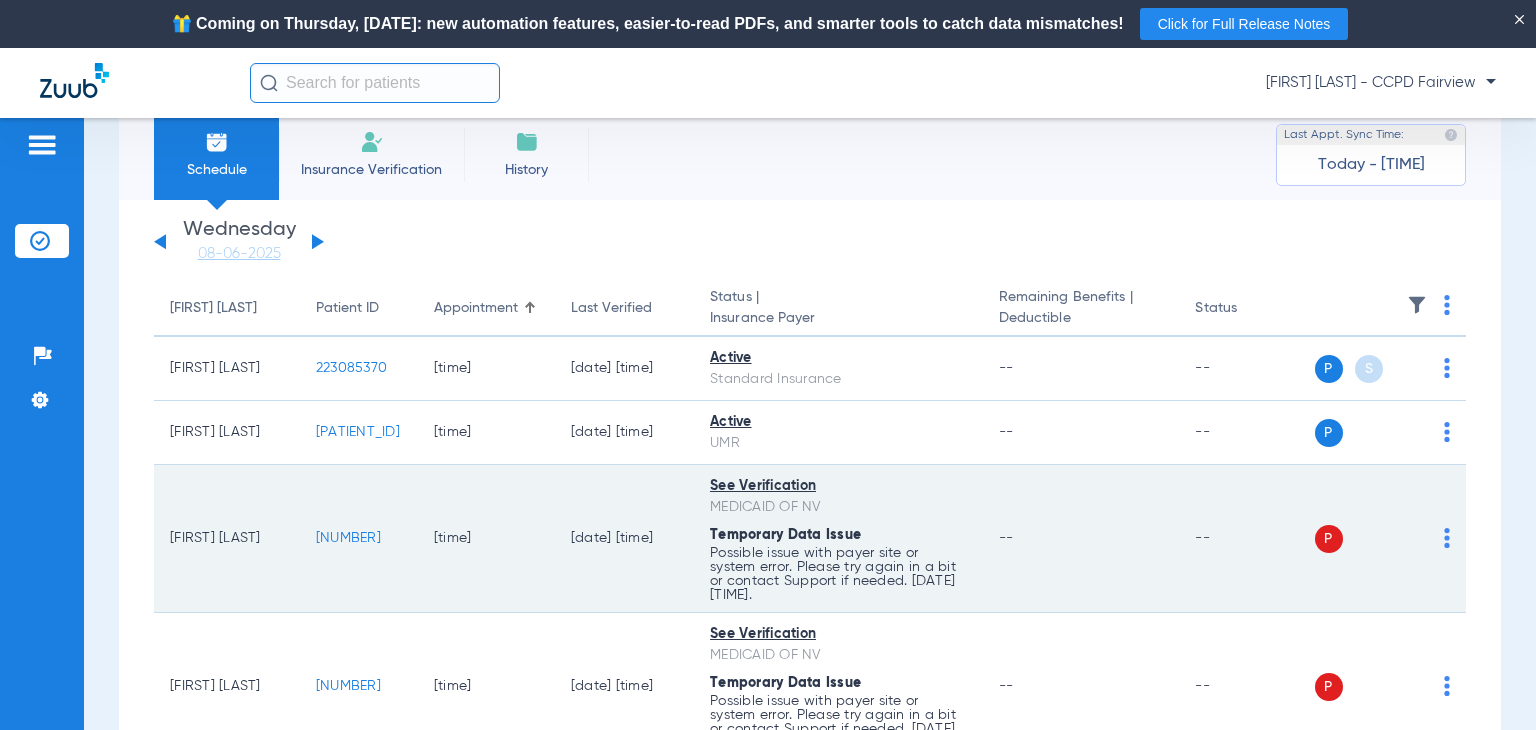 scroll, scrollTop: 0, scrollLeft: 0, axis: both 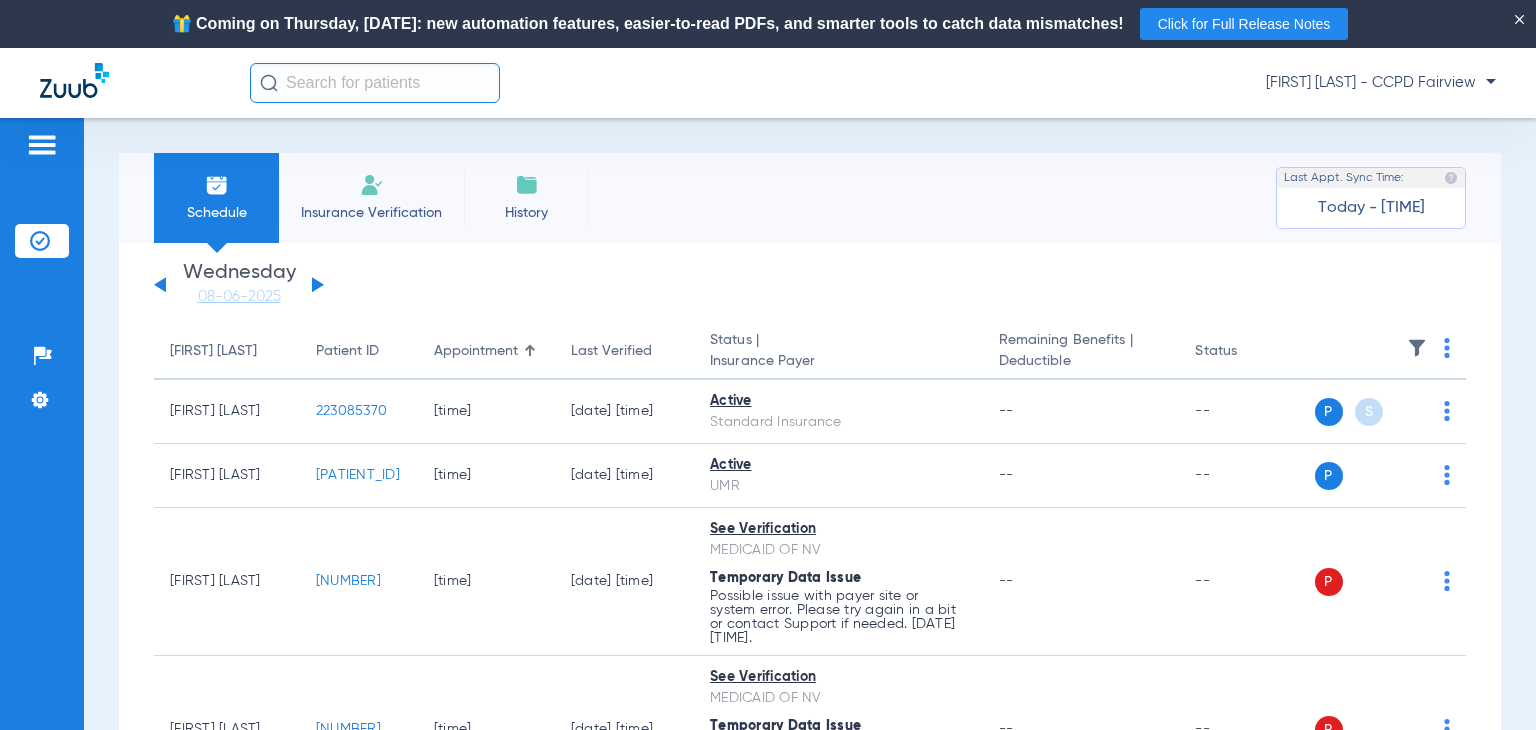 click 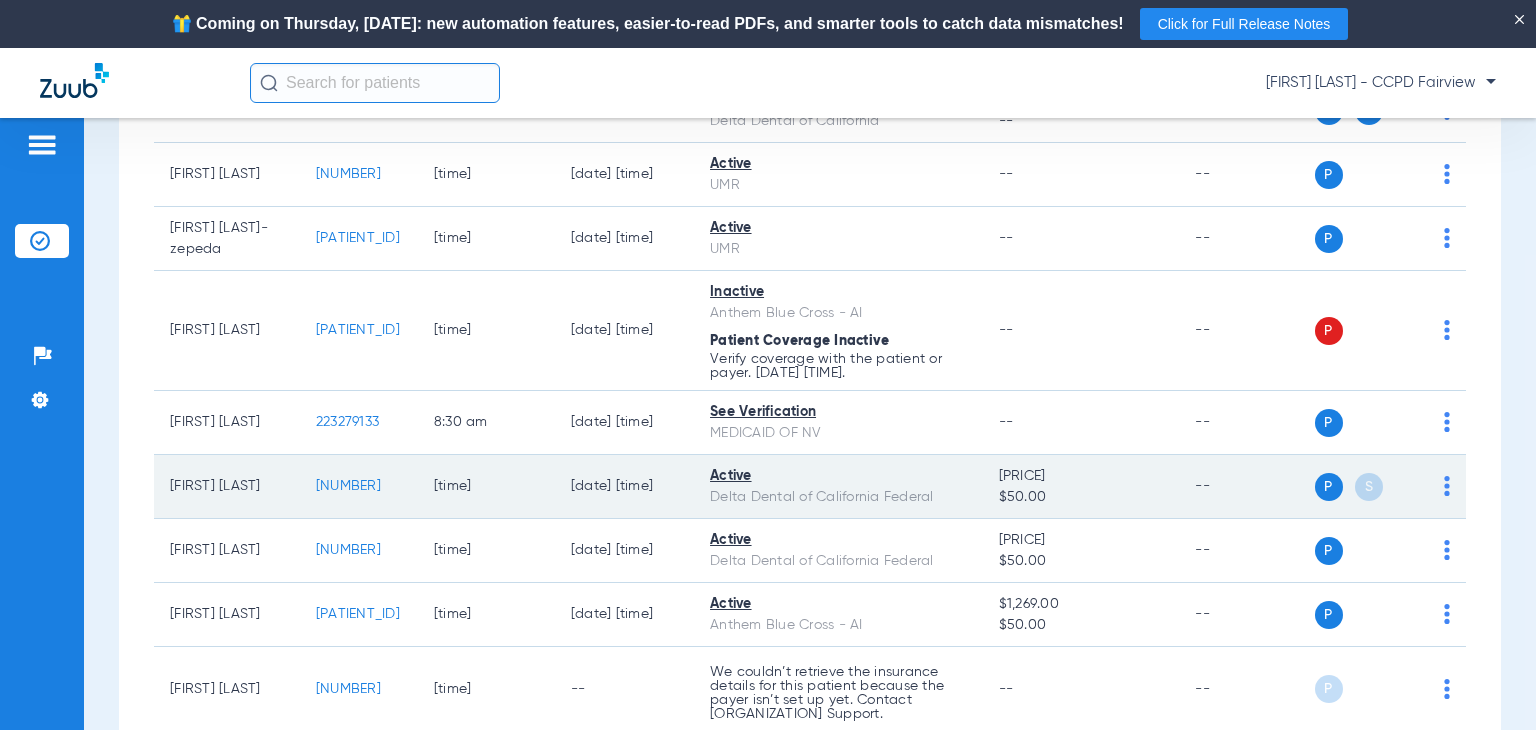 scroll, scrollTop: 800, scrollLeft: 0, axis: vertical 